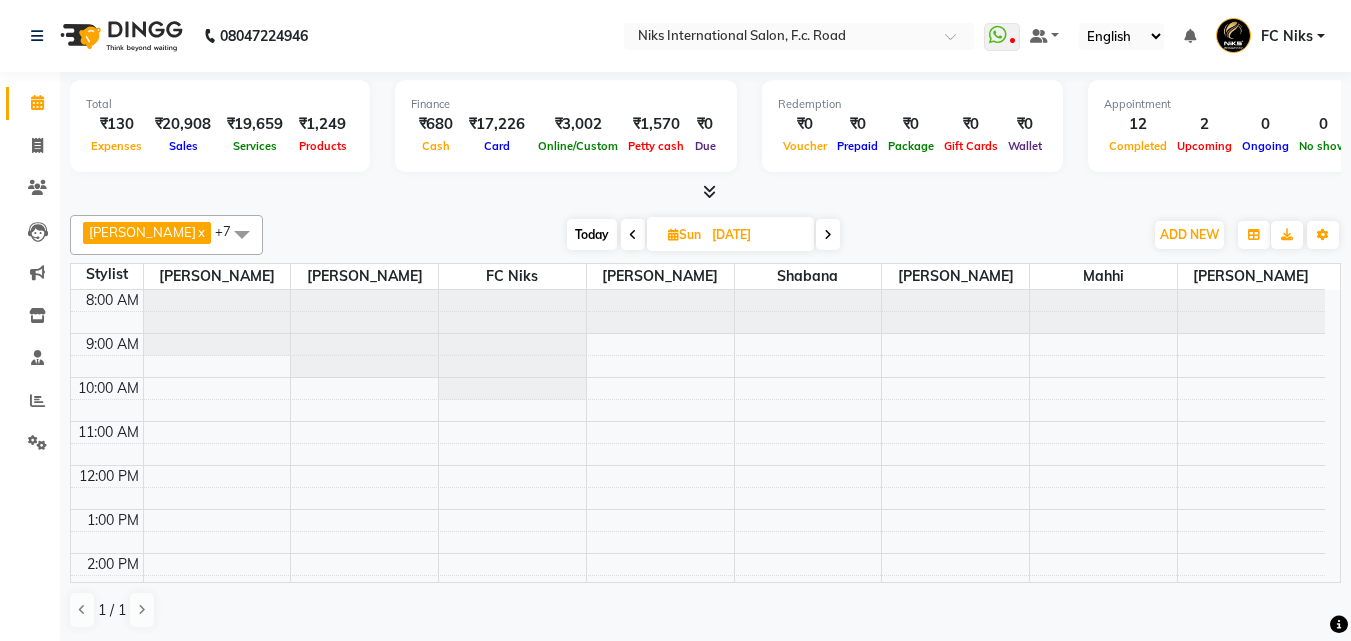 scroll, scrollTop: 0, scrollLeft: 0, axis: both 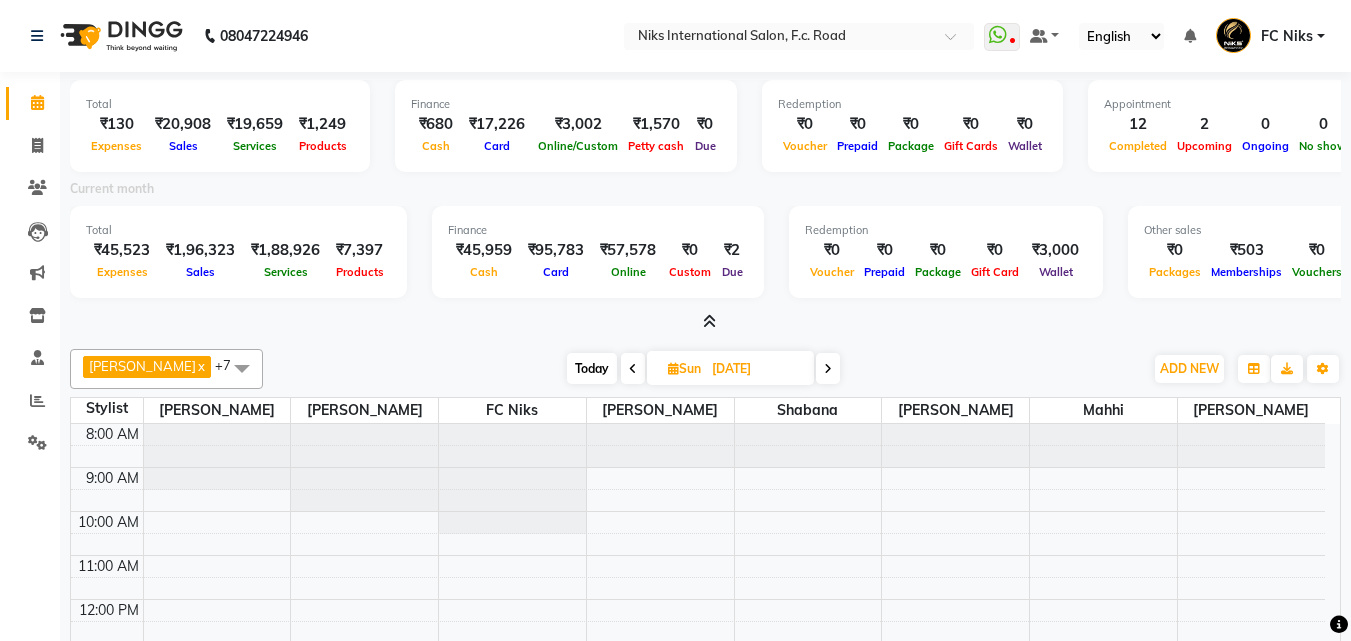click at bounding box center (705, 322) 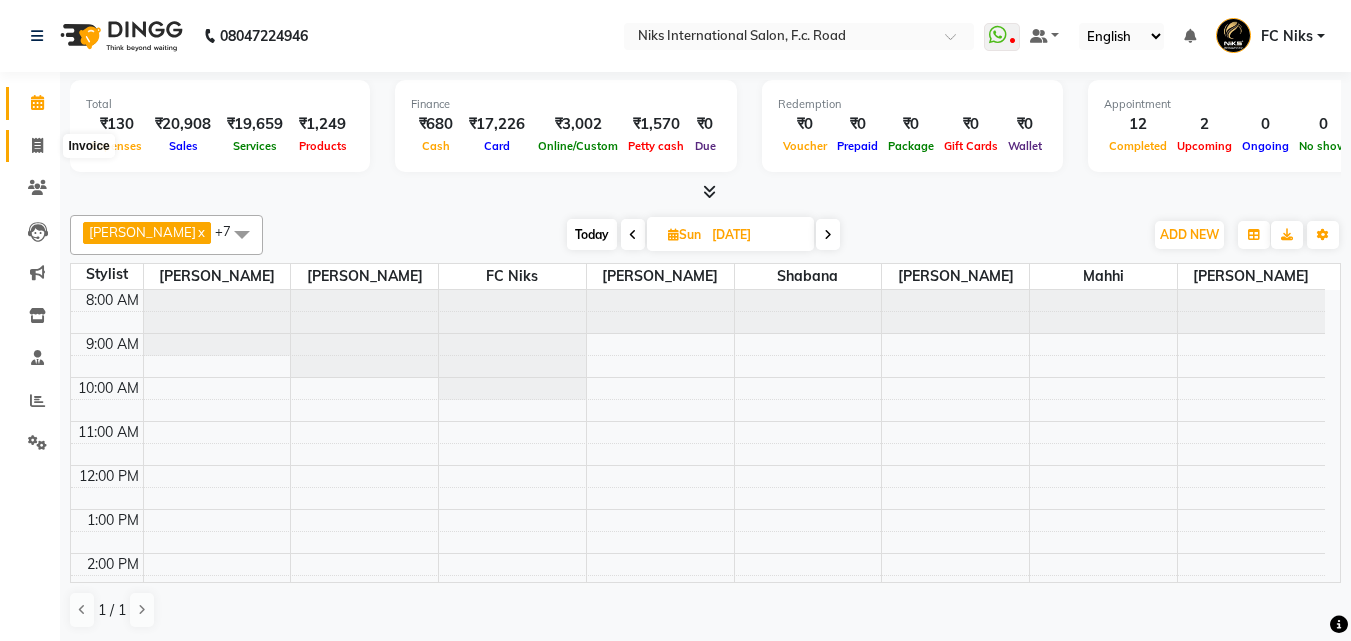 click 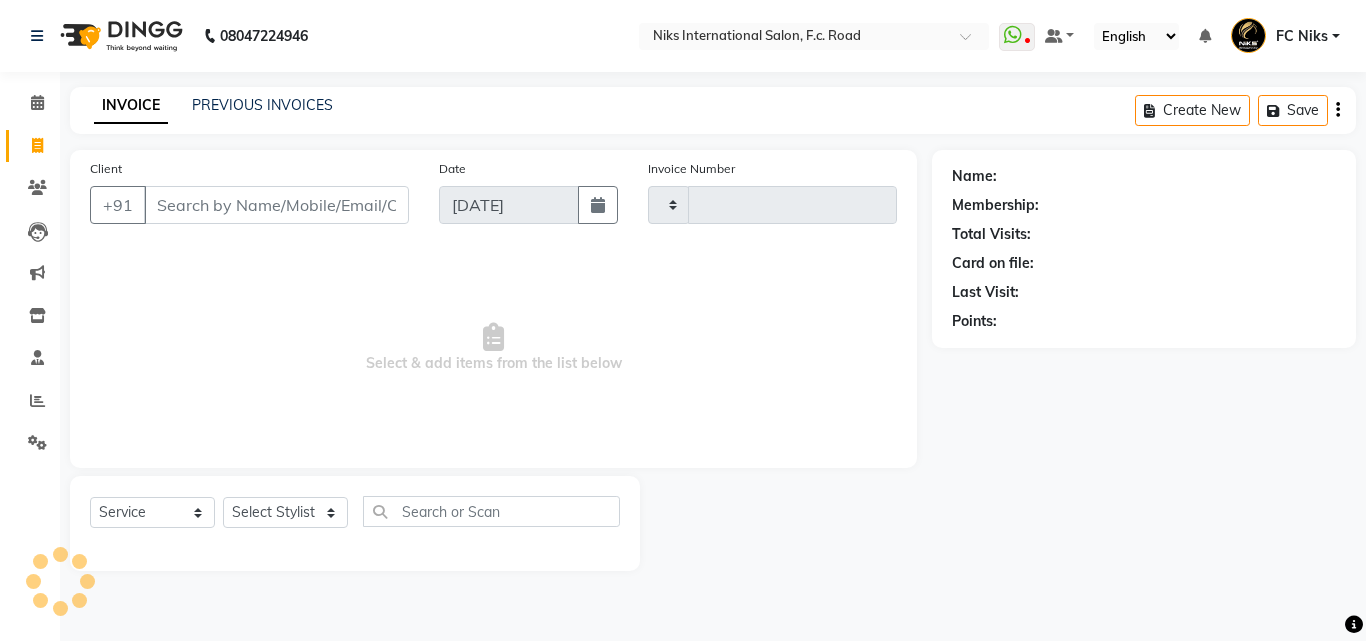 type on "1212" 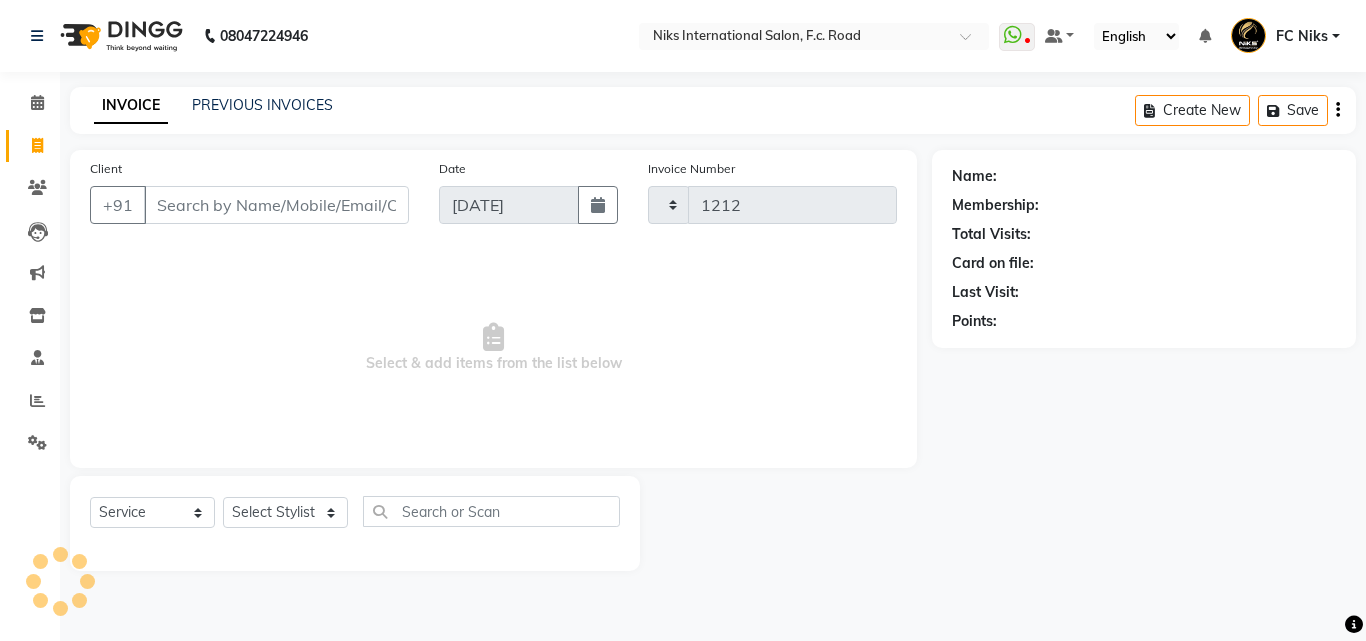 select on "7" 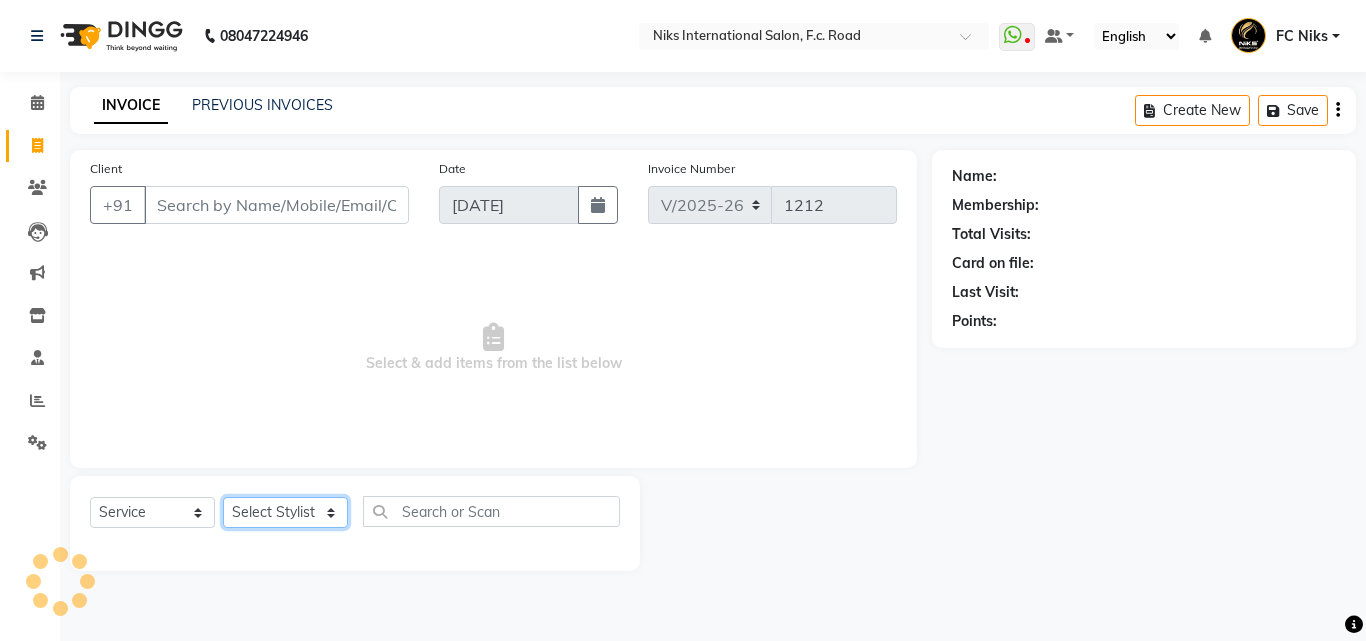 click on "Select Stylist" 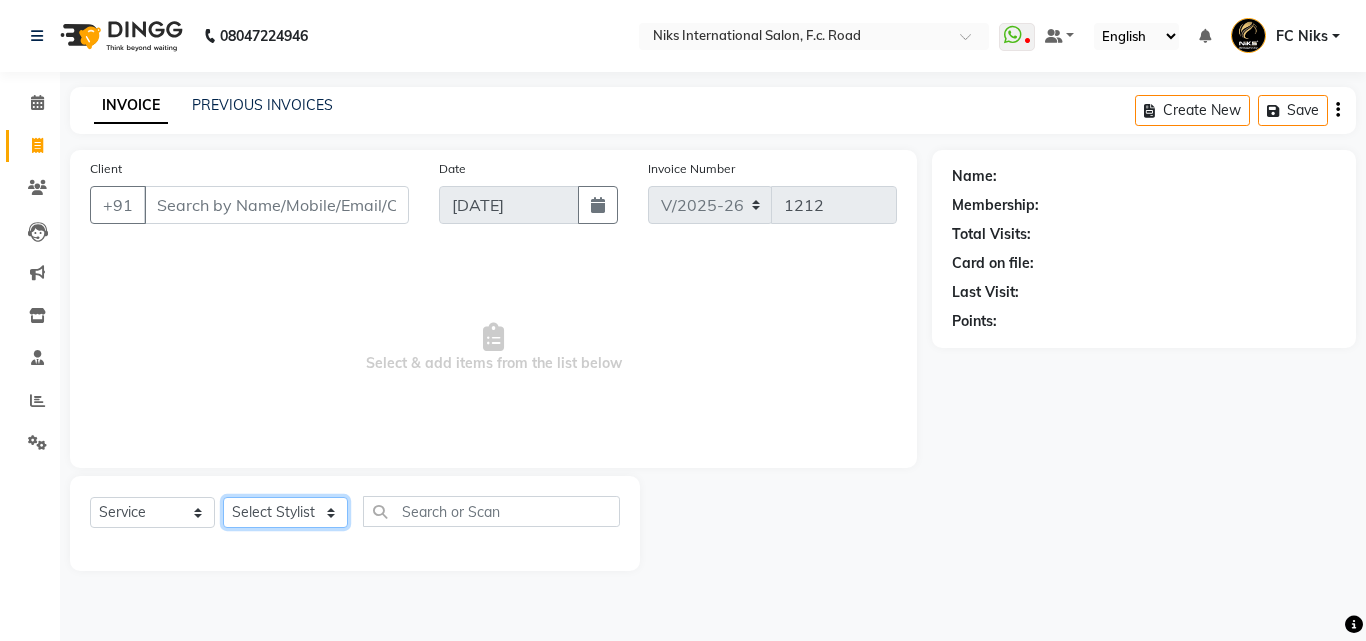select on "63217" 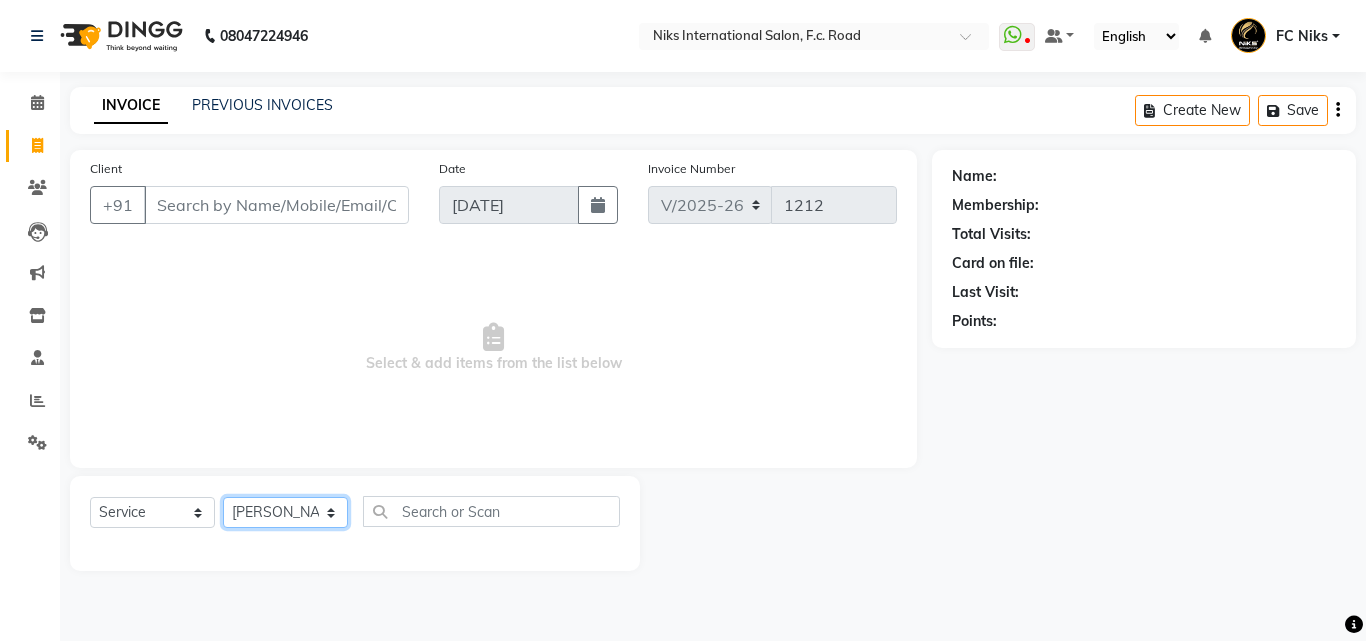 click on "Select Stylist [PERSON_NAME] [PERSON_NAME] CA [PERSON_NAME] Niks [PERSON_NAME] [PERSON_NAME] Krishi Mahhi Nakshatra Nikhil [PERSON_NAME] Savita [PERSON_NAME] [PERSON_NAME] [PERSON_NAME]" 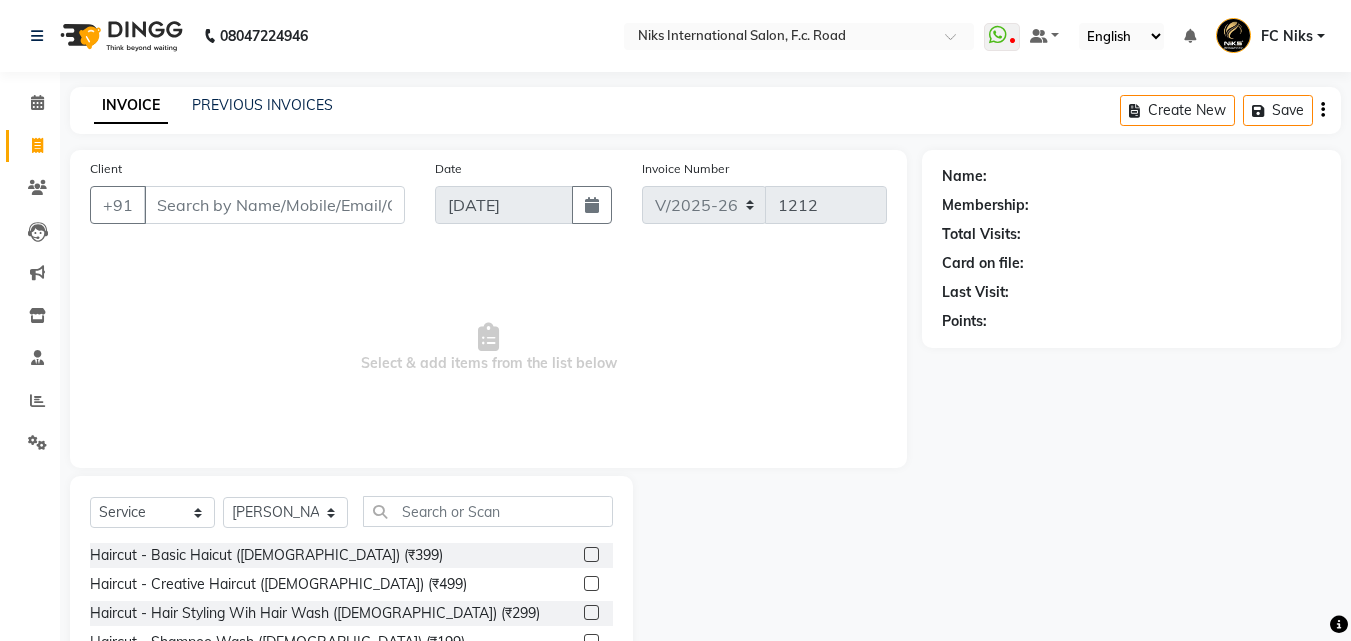 click on "INVOICE PREVIOUS INVOICES Create New   Save" 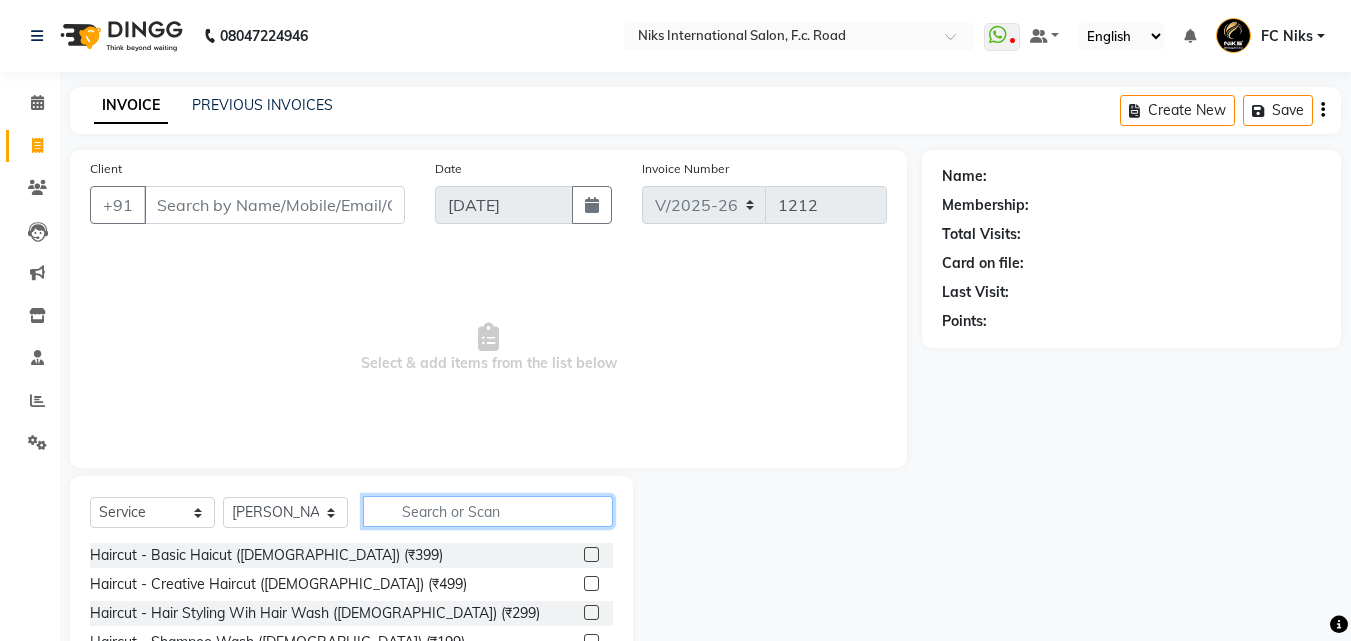 click 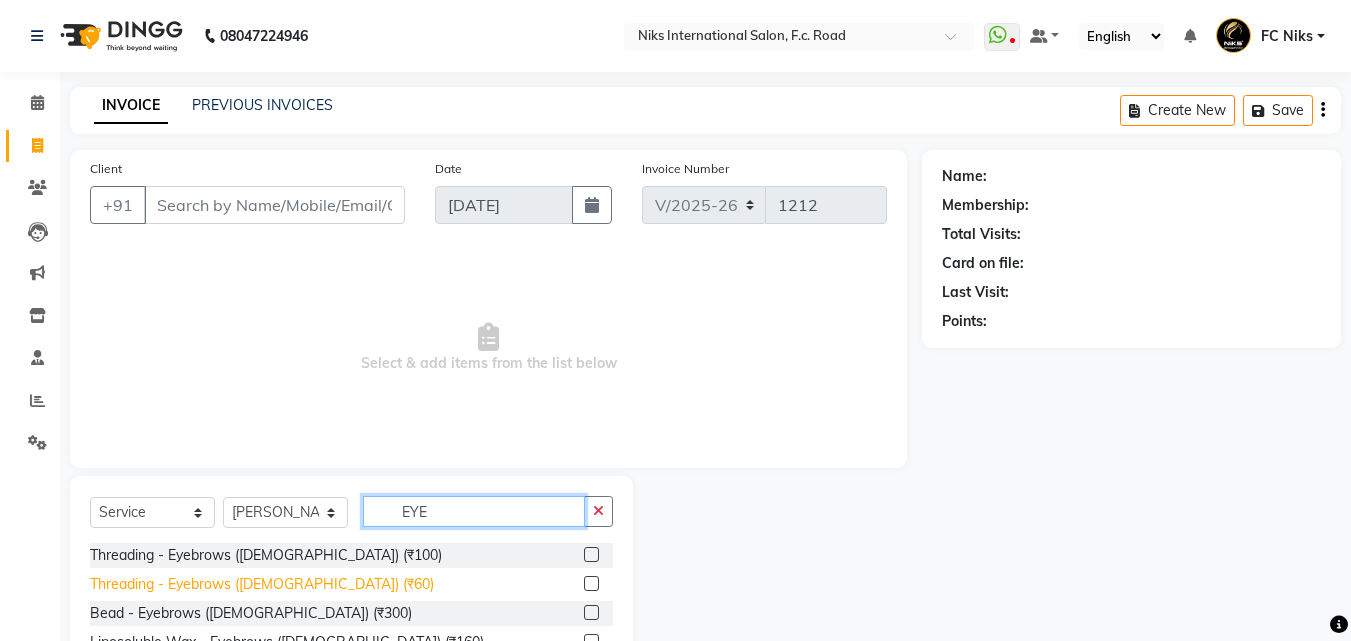 type on "EYE" 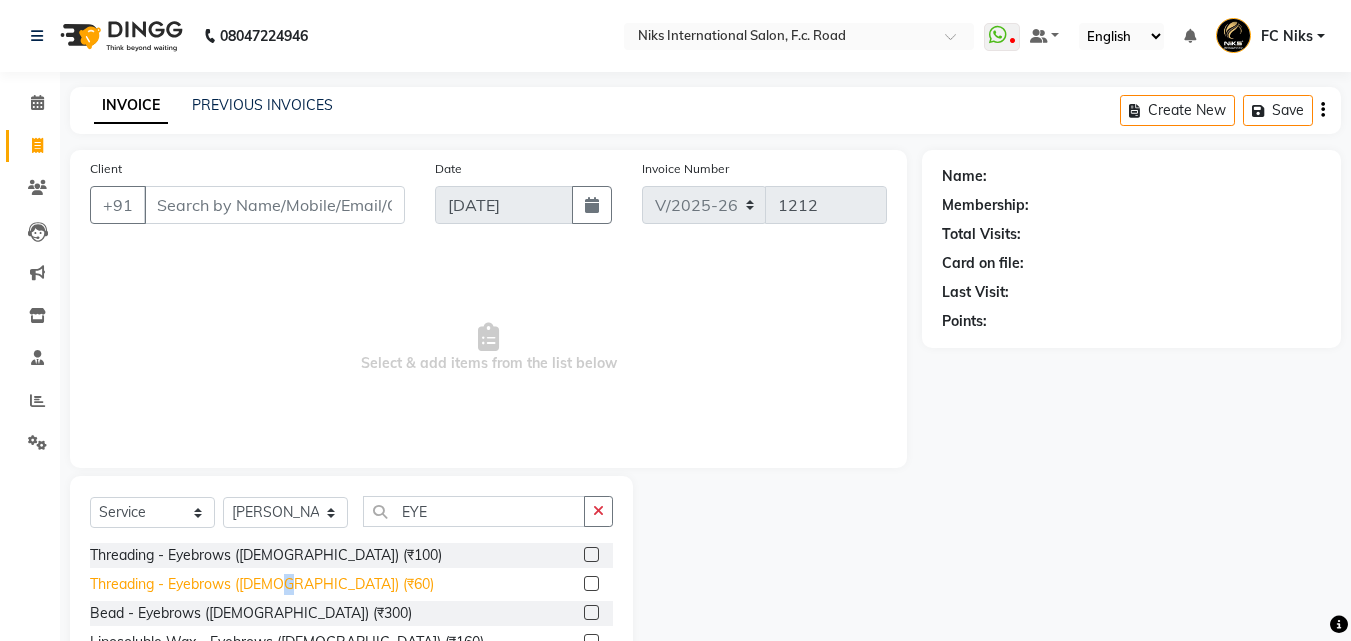 click on "Threading - Eyebrows ([DEMOGRAPHIC_DATA]) (₹60)" 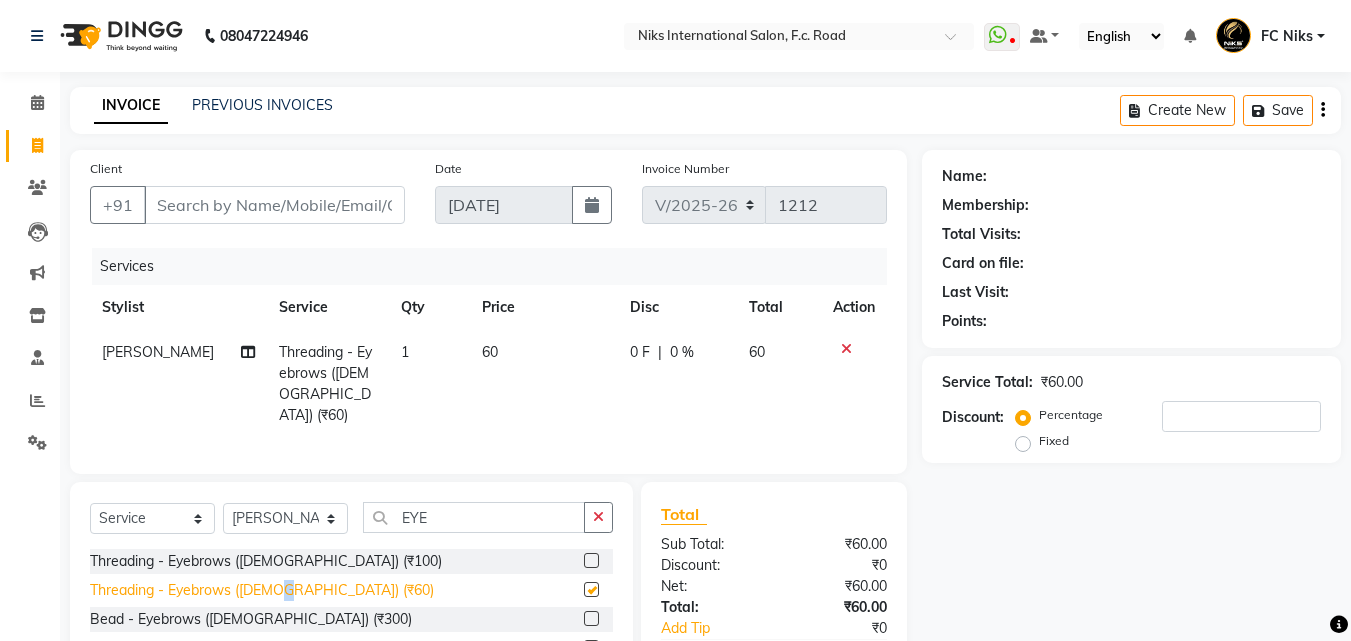 checkbox on "false" 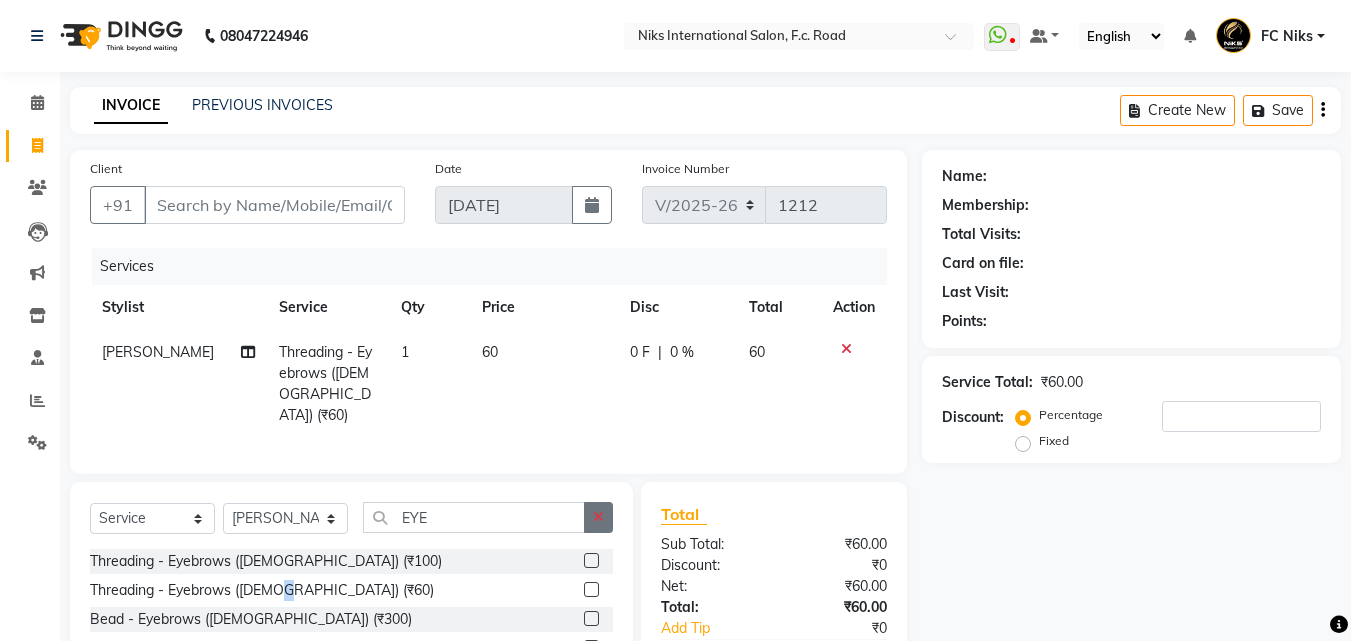 click 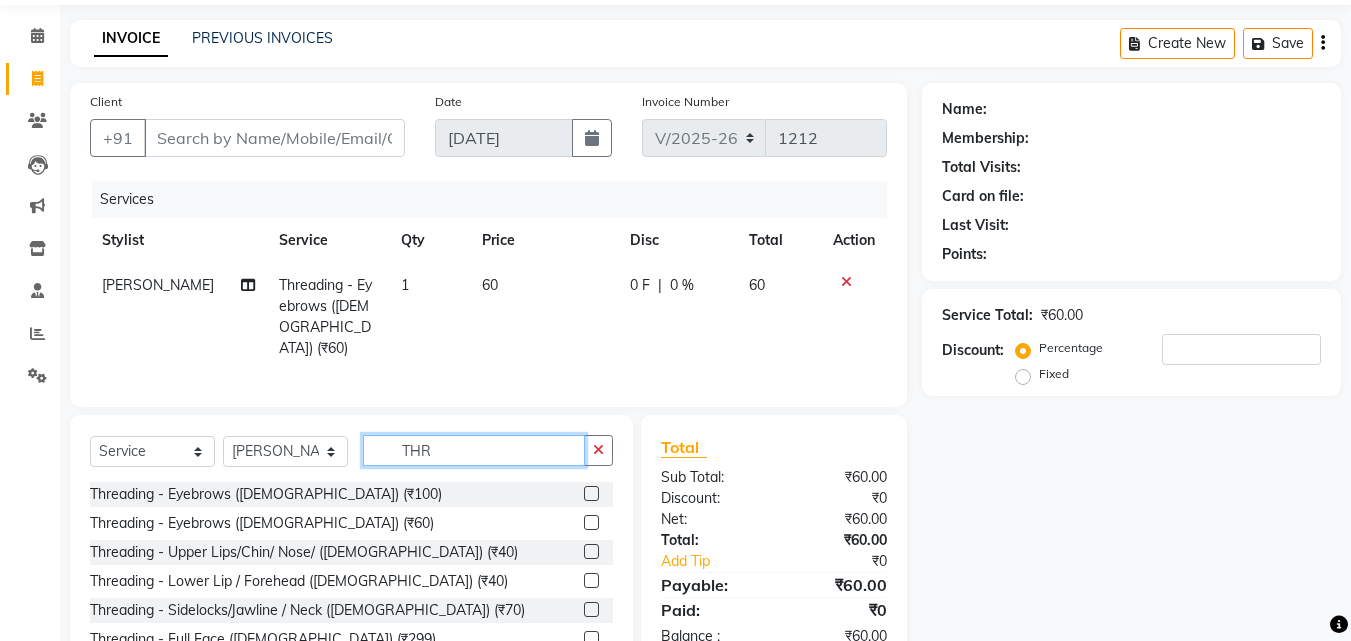 scroll, scrollTop: 100, scrollLeft: 0, axis: vertical 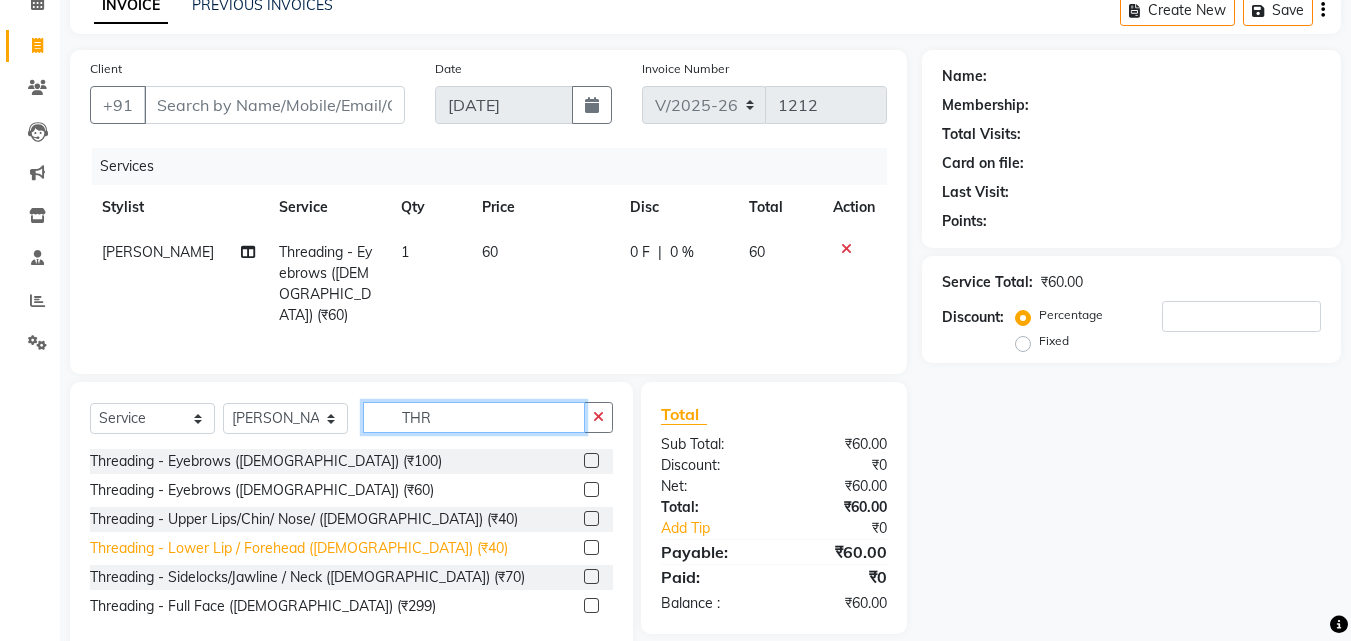type on "THR" 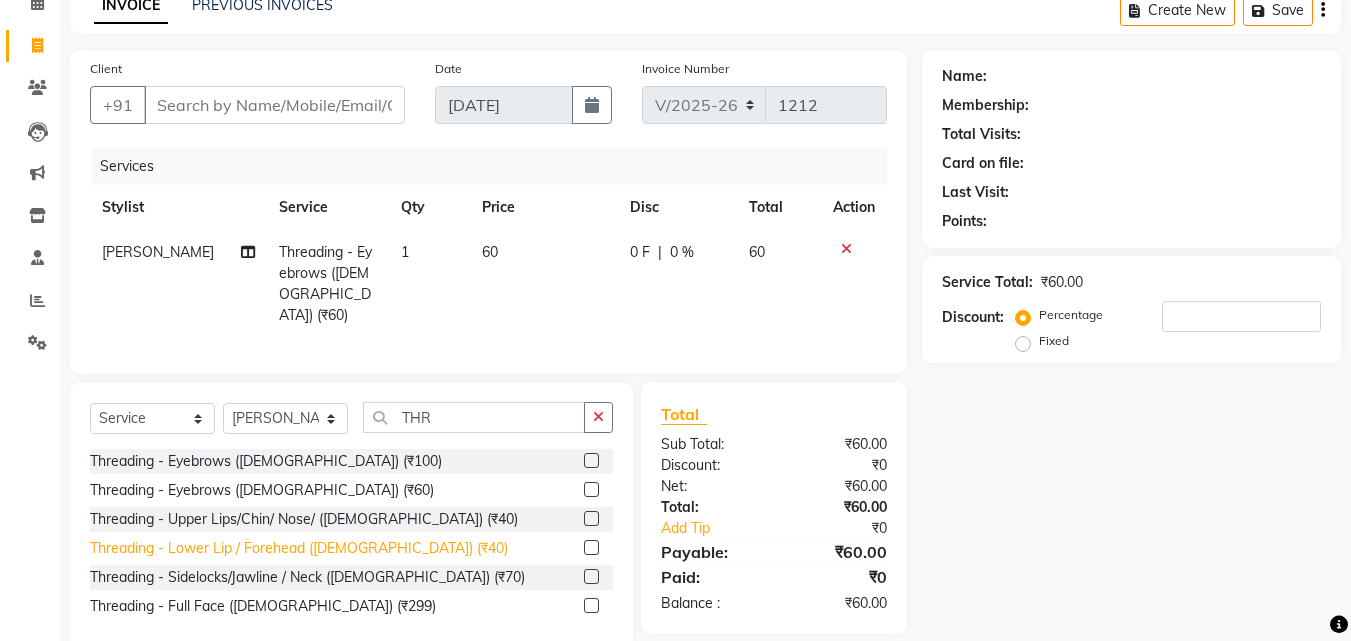 click on "Threading - Lower Lip / Forehead ([DEMOGRAPHIC_DATA]) (₹40)" 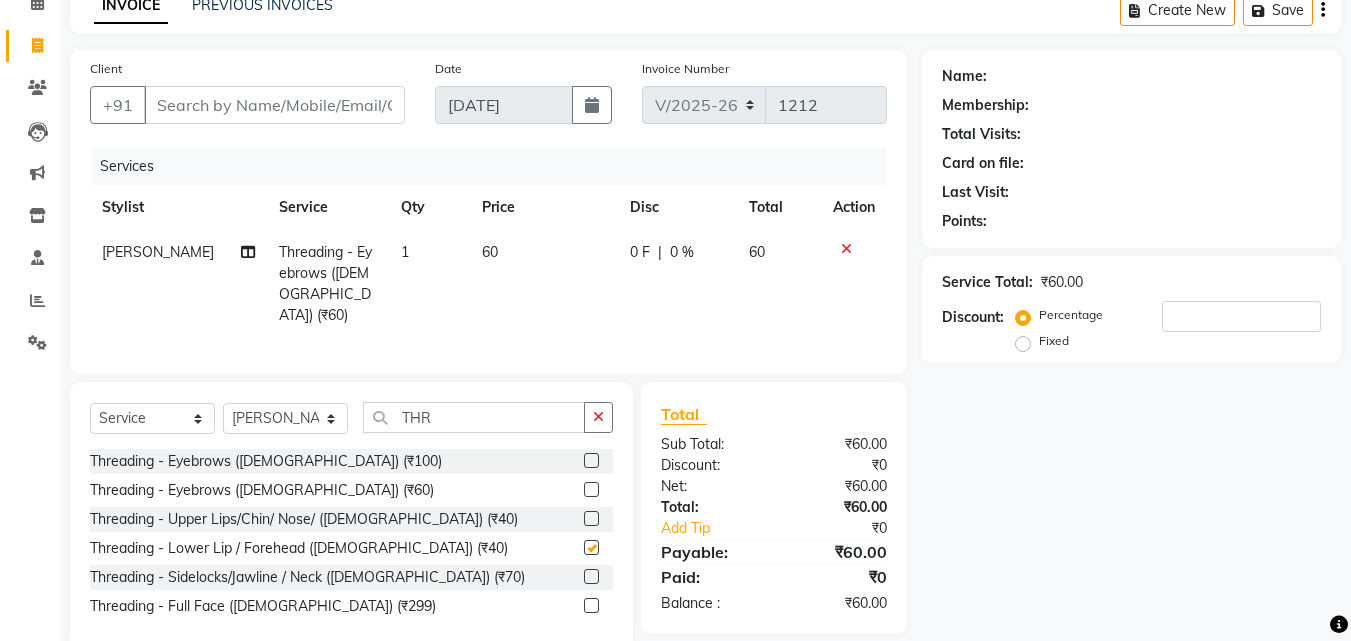 checkbox on "false" 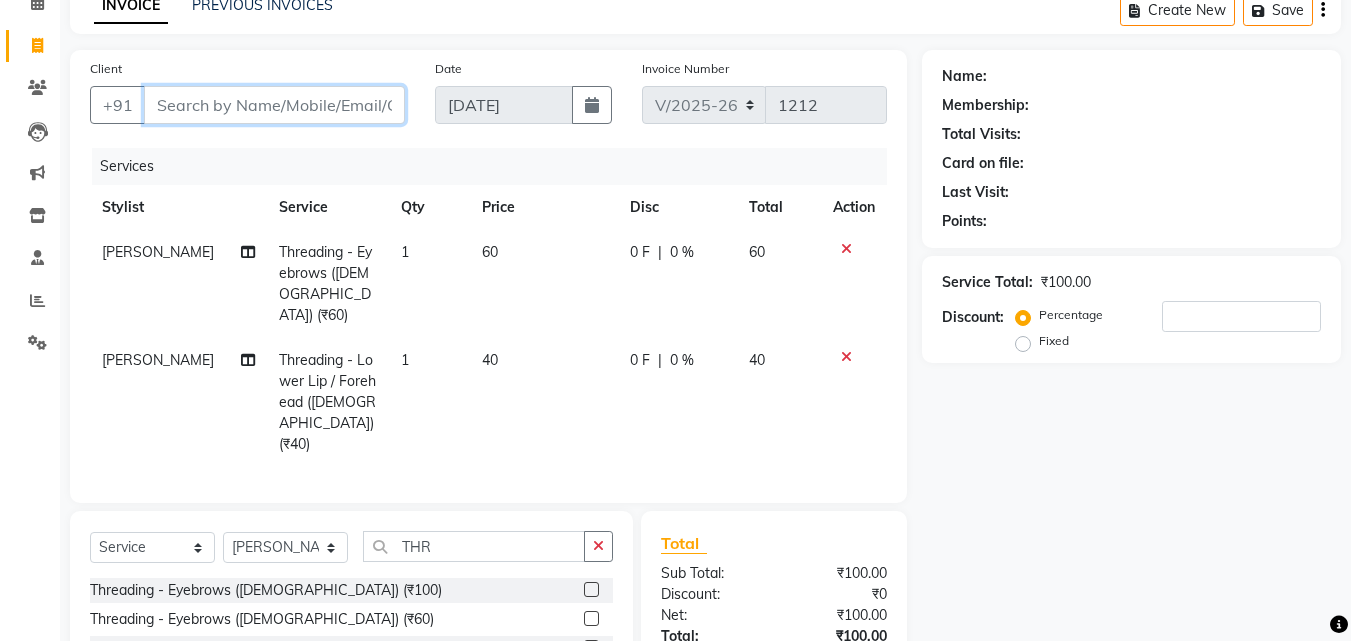 click on "Client" at bounding box center (274, 105) 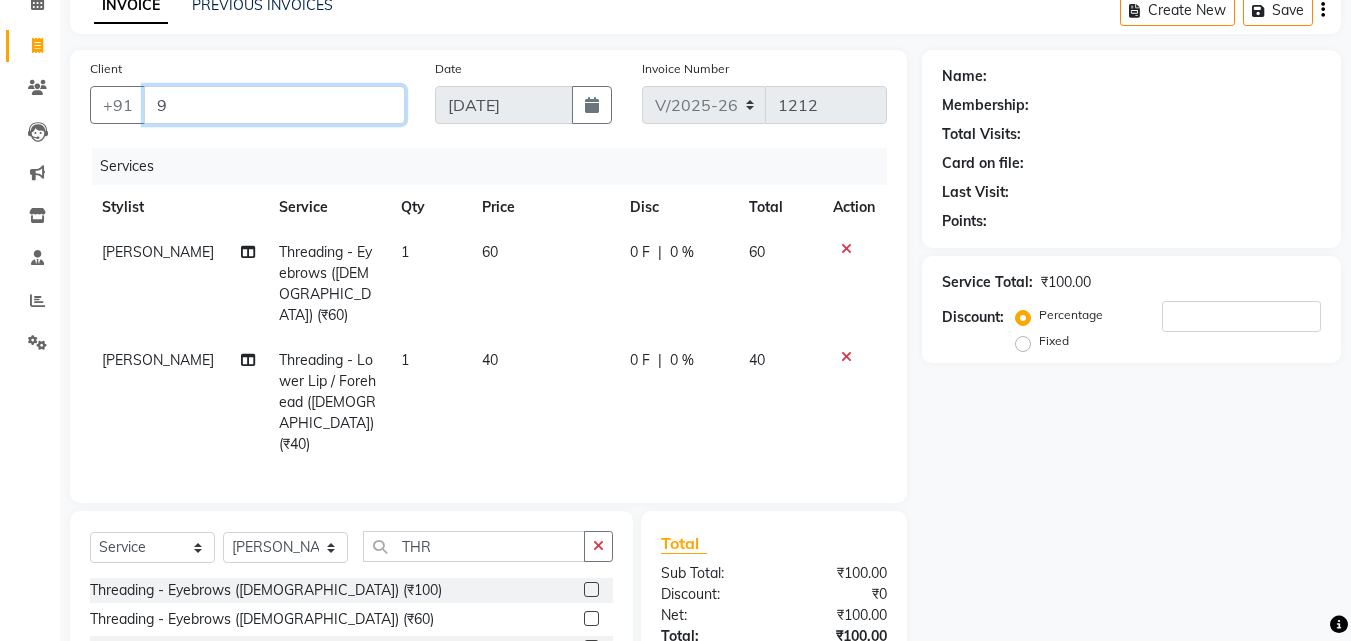 type on "0" 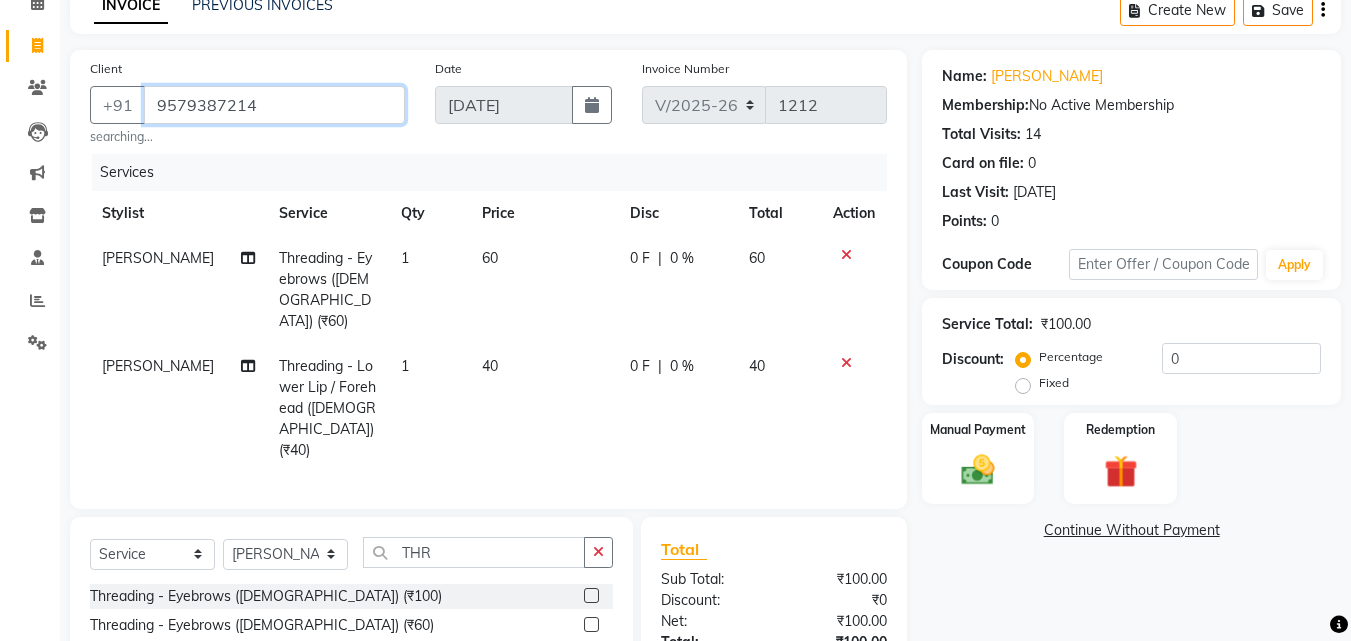 click on "9579387214" at bounding box center (274, 105) 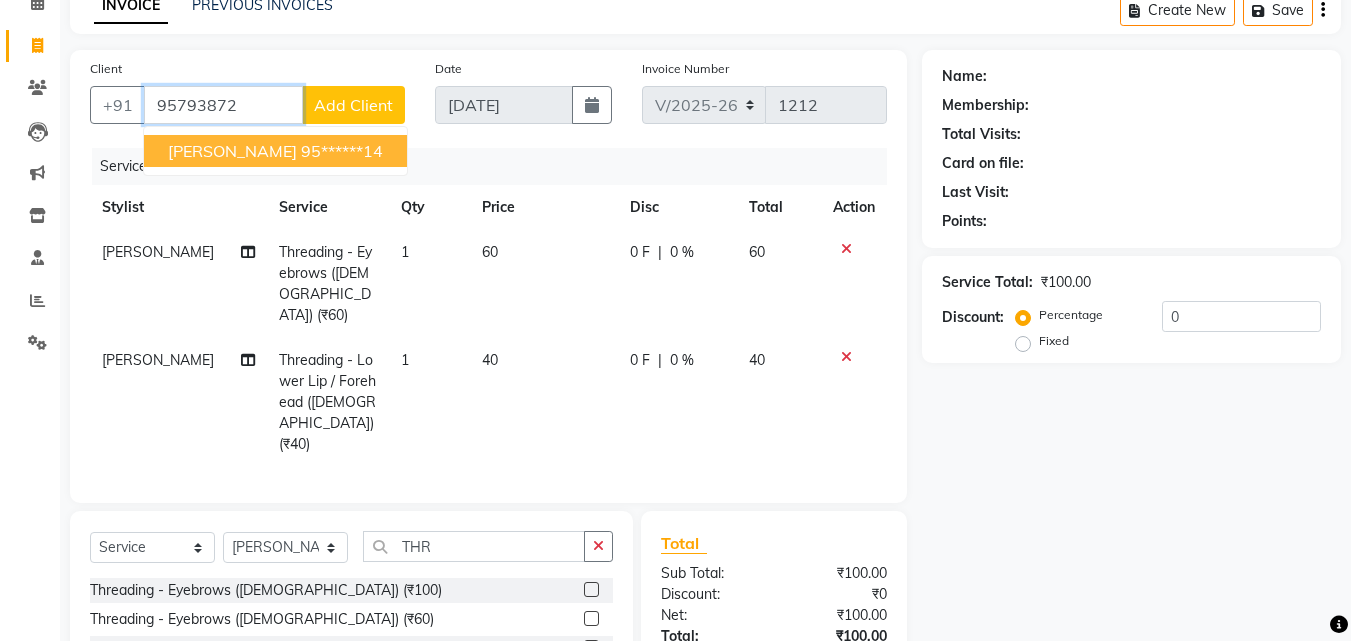 click on "95******14" at bounding box center (342, 151) 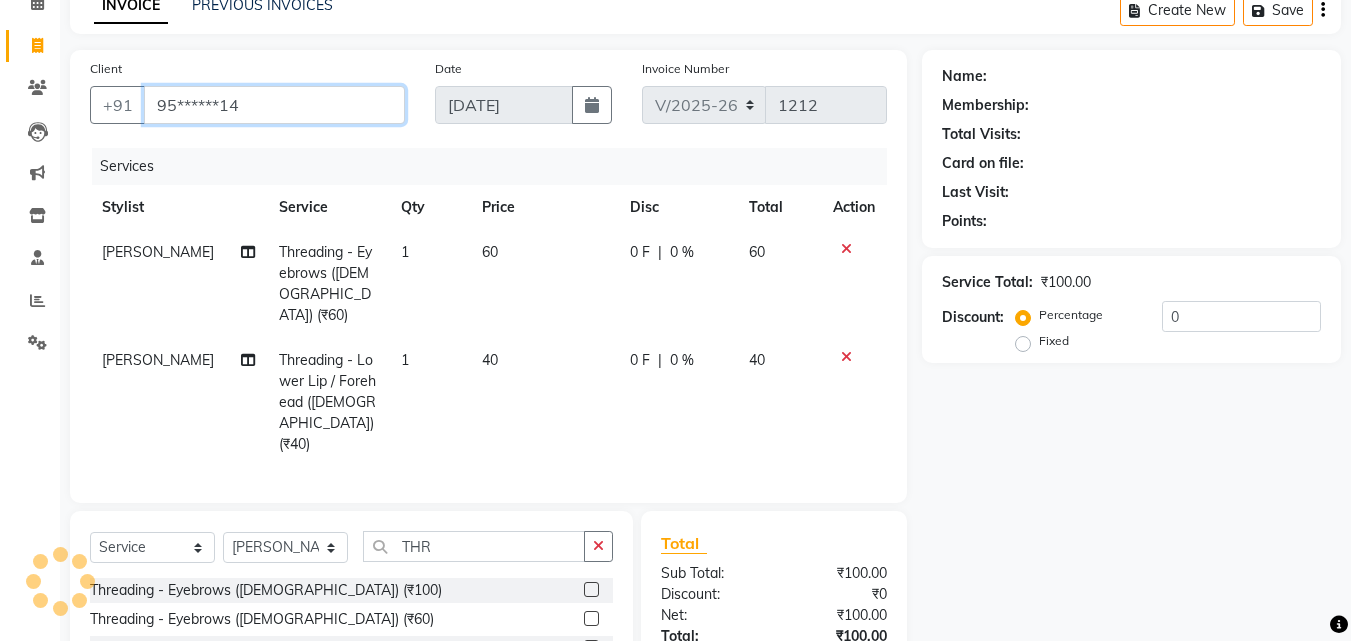 type on "95******14" 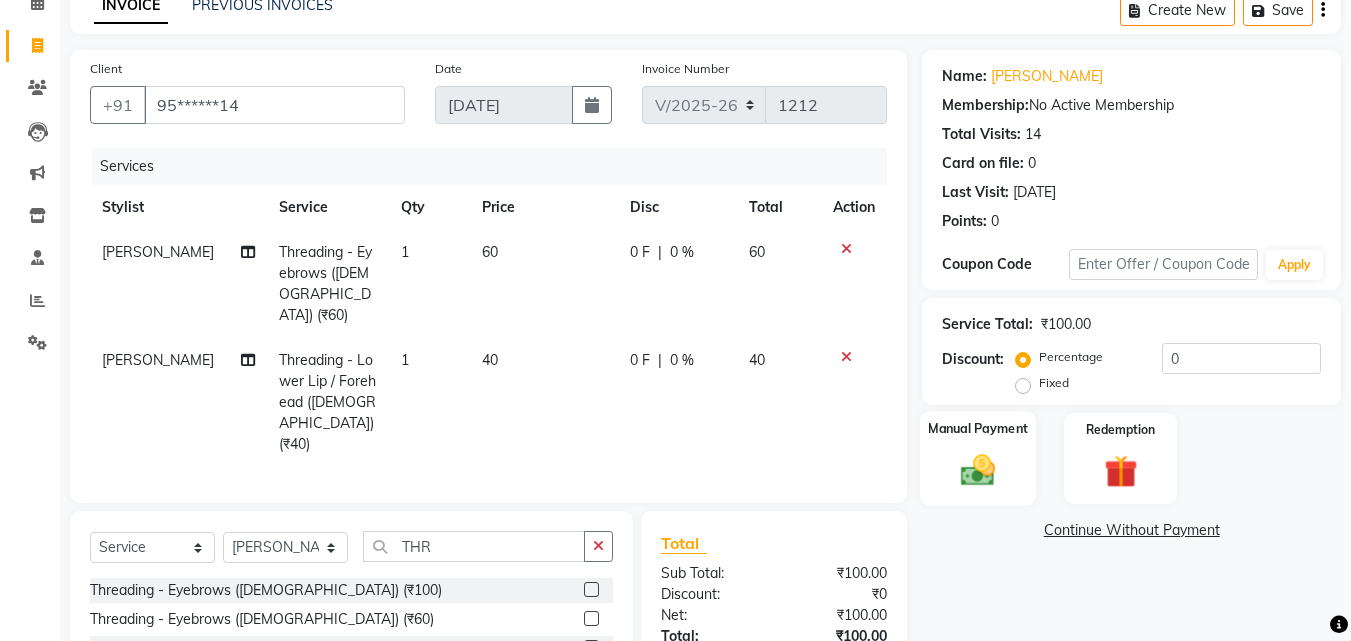 click on "Manual Payment" 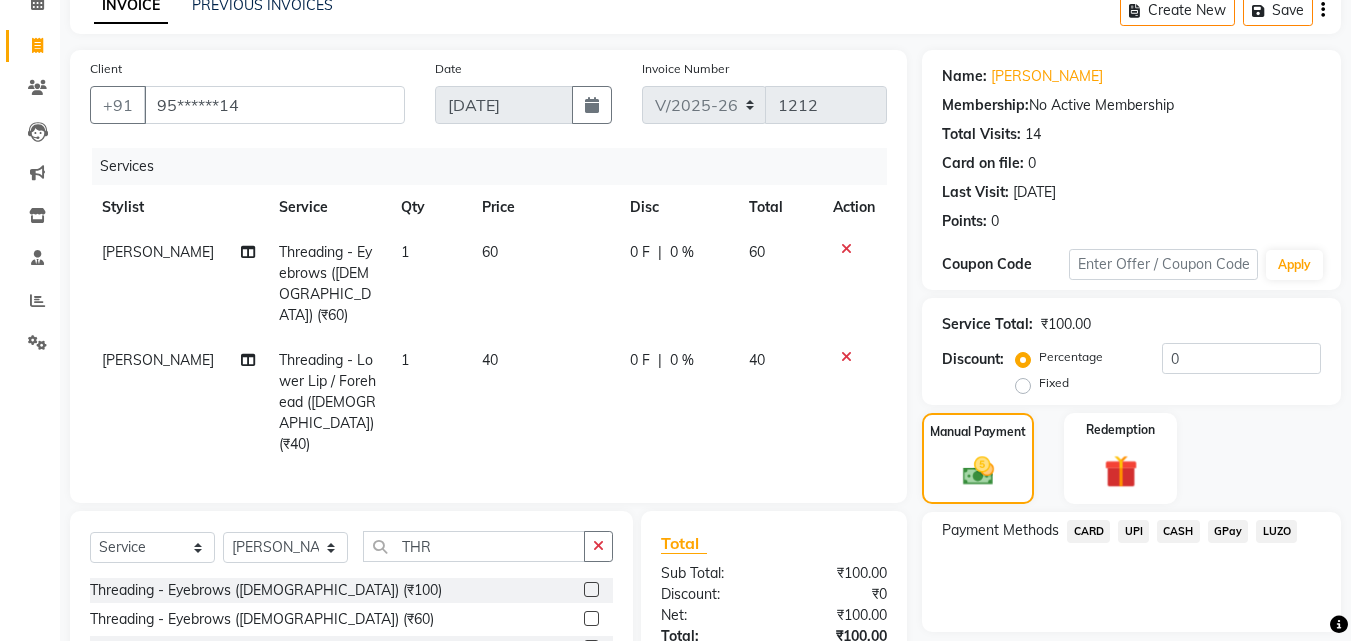 scroll, scrollTop: 100, scrollLeft: 0, axis: vertical 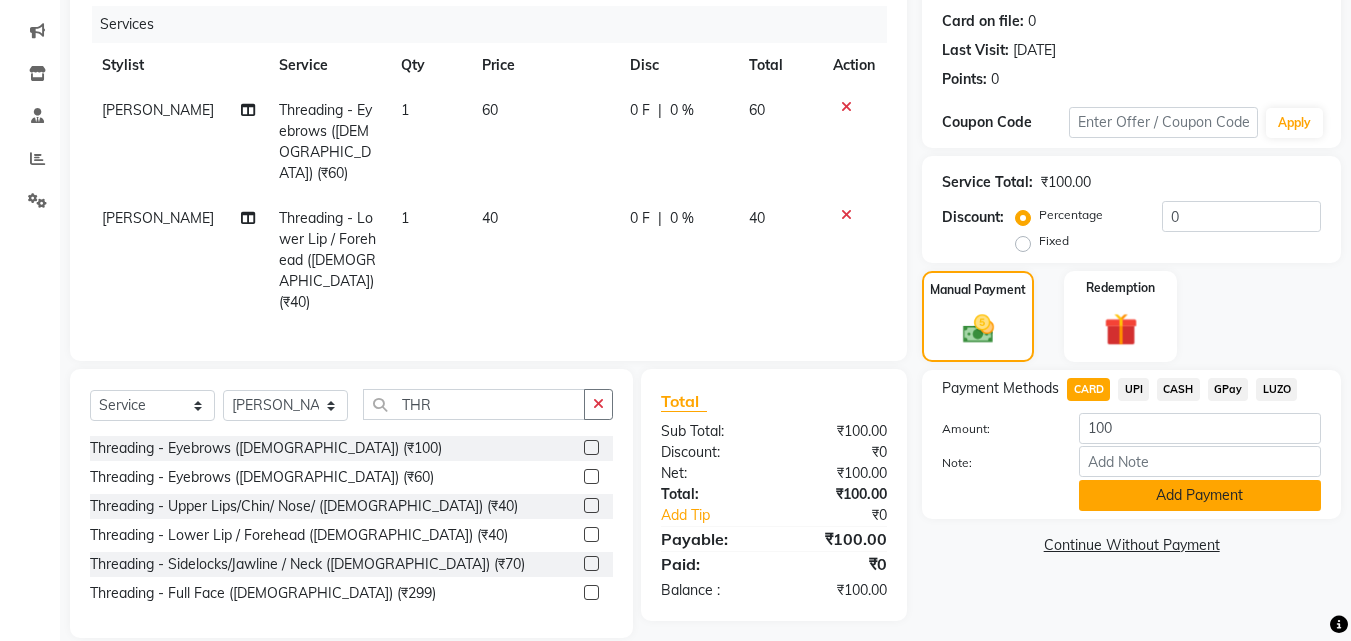 click on "Add Payment" 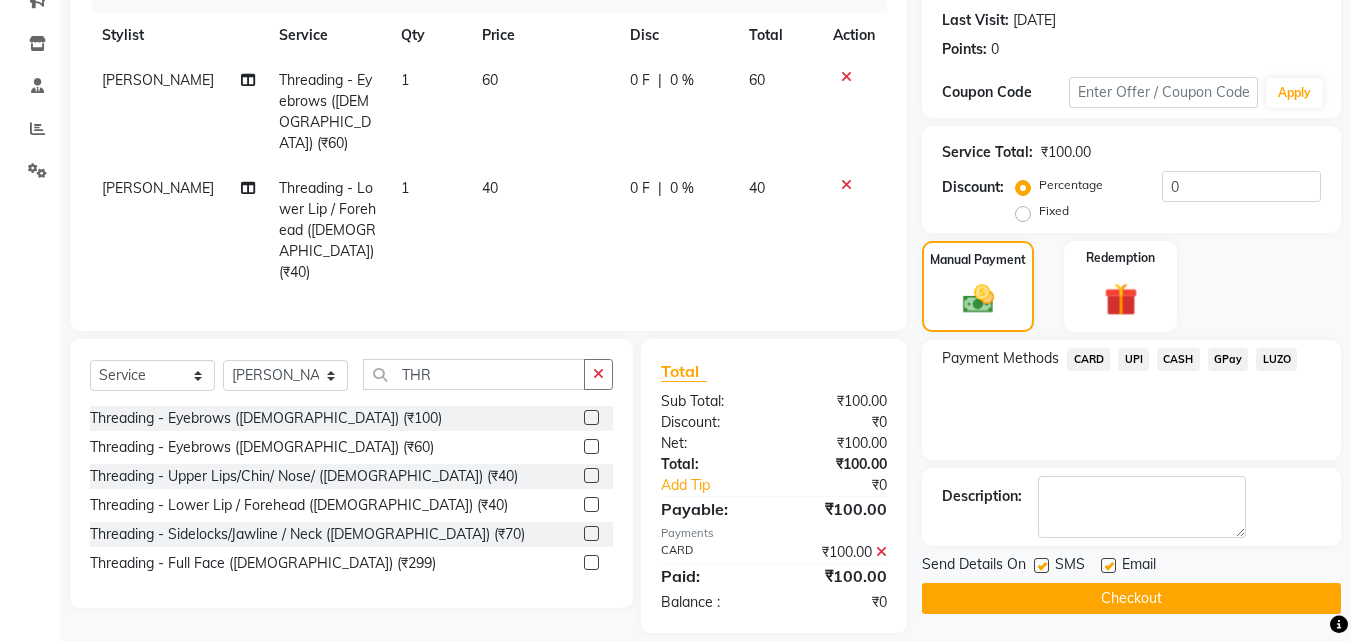 scroll, scrollTop: 275, scrollLeft: 0, axis: vertical 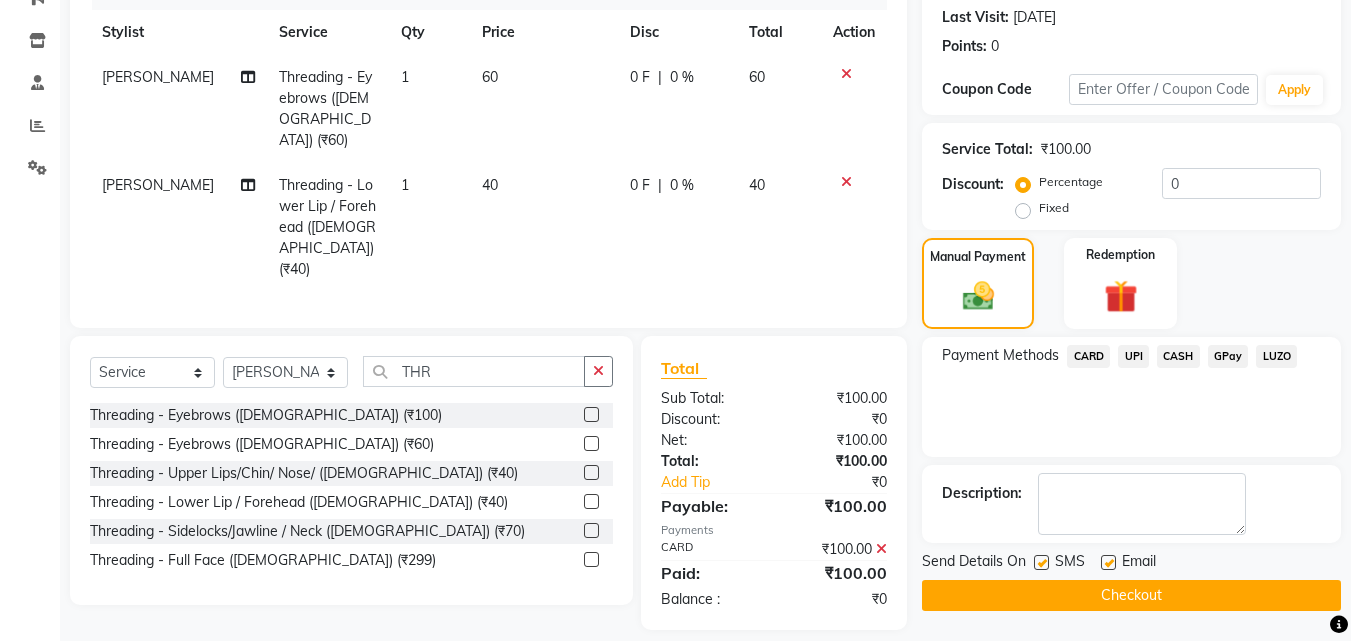 click on "Checkout" 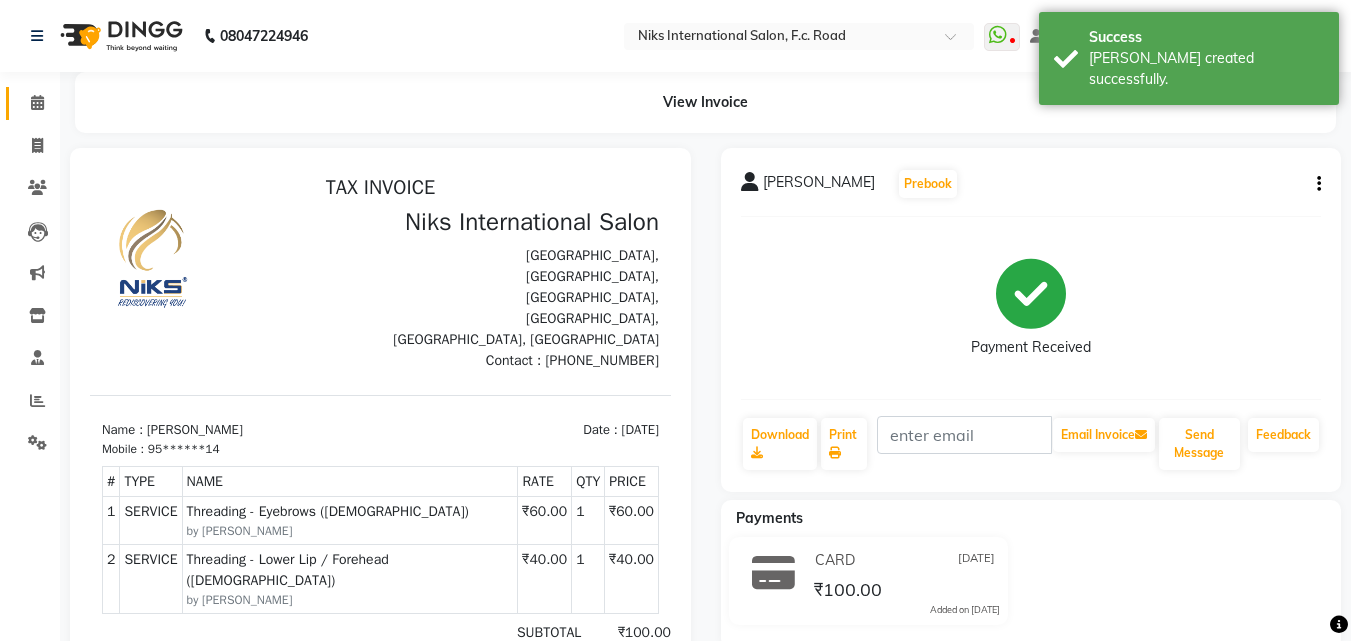 scroll, scrollTop: 0, scrollLeft: 0, axis: both 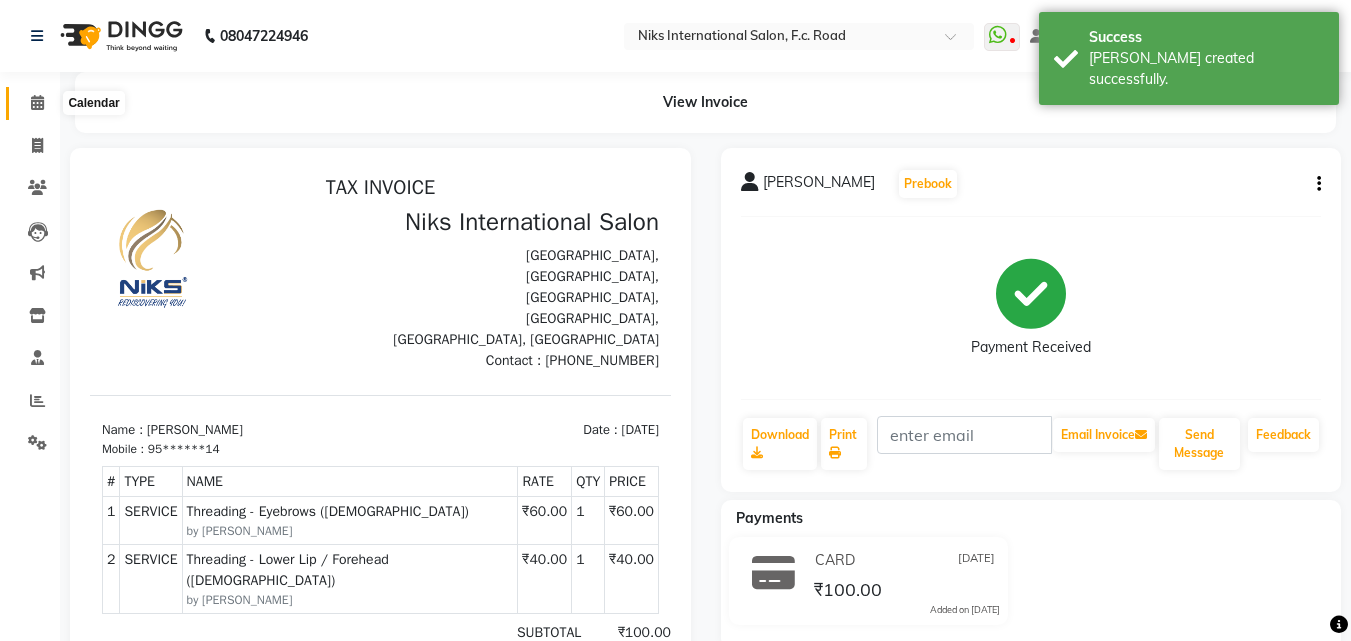 click 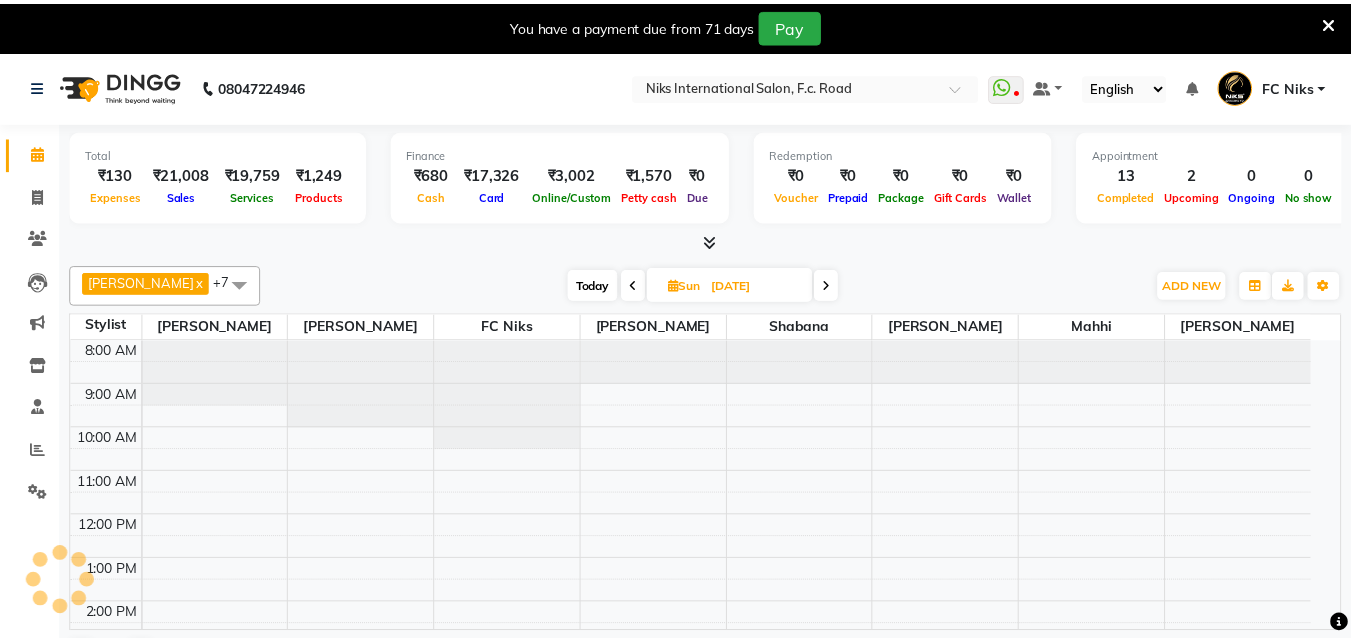 scroll, scrollTop: 0, scrollLeft: 0, axis: both 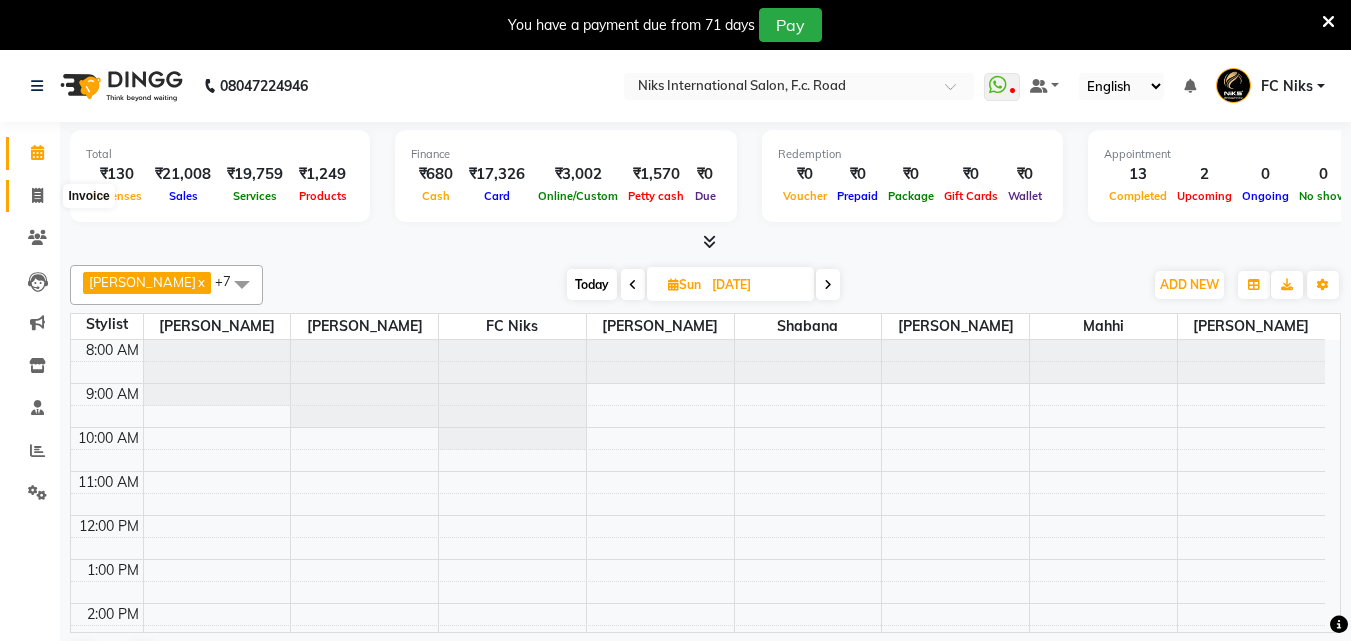 click 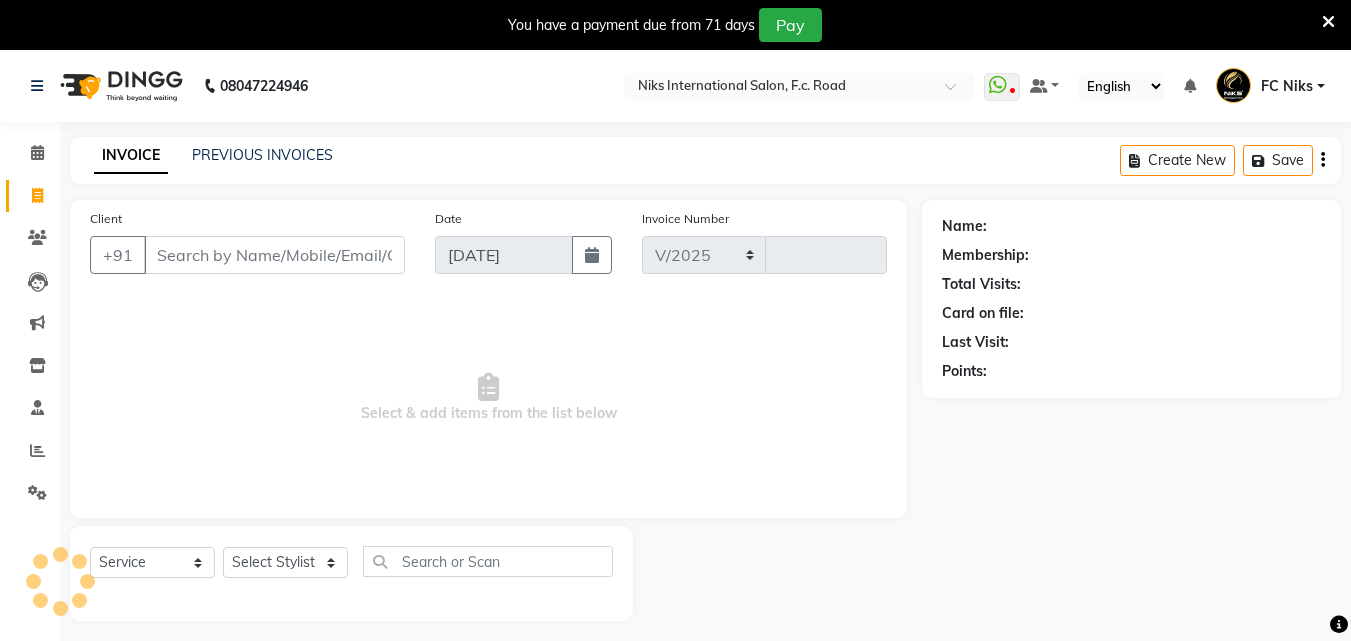 select on "7" 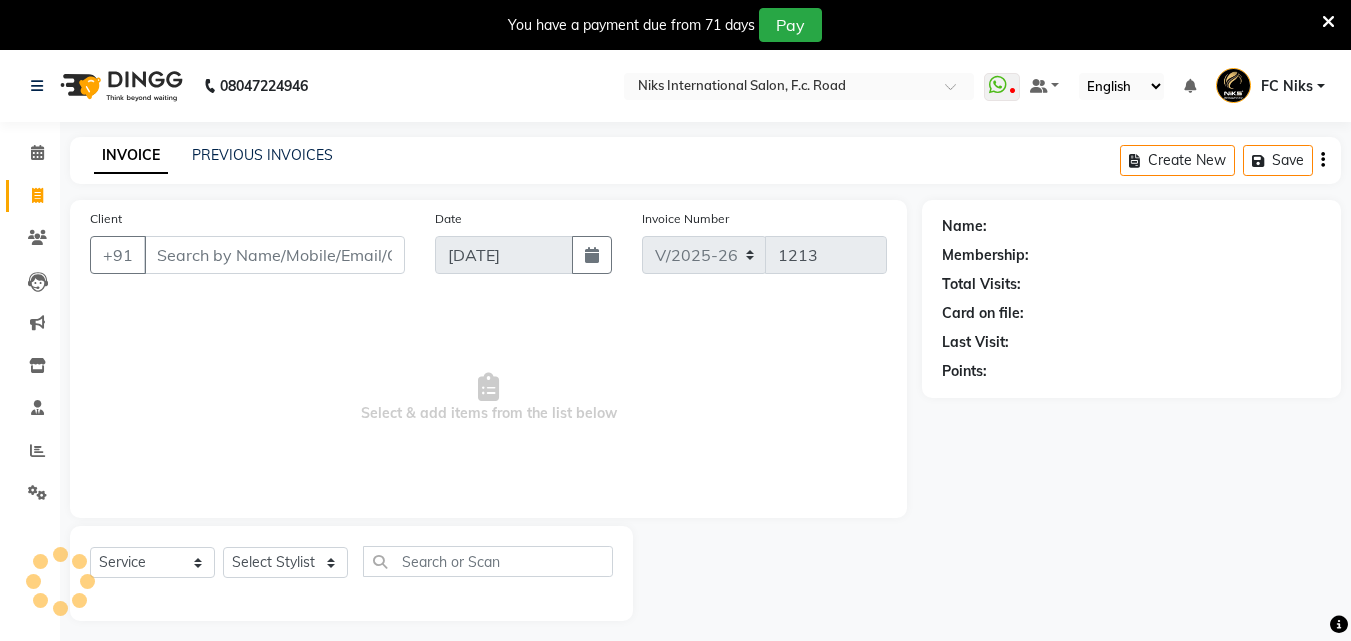 scroll, scrollTop: 50, scrollLeft: 0, axis: vertical 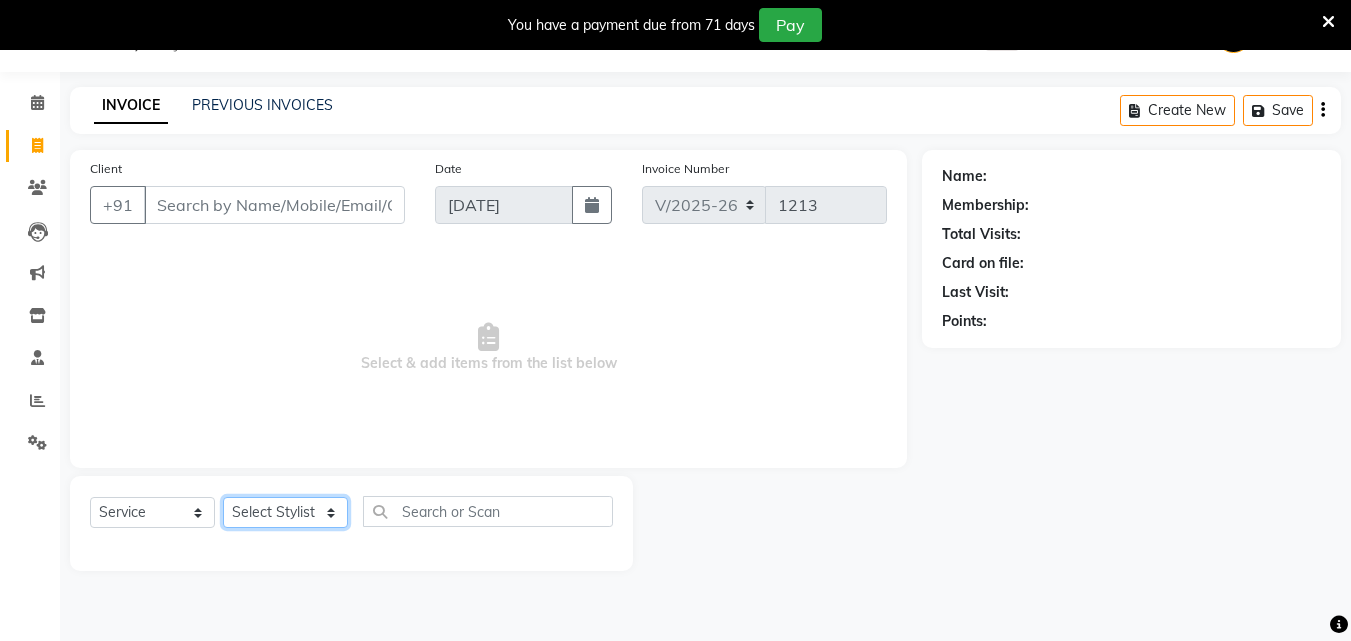 click on "Select Stylist [PERSON_NAME] [PERSON_NAME] CA [PERSON_NAME] Niks [PERSON_NAME] [PERSON_NAME] Krishi Mahhi Nakshatra Nikhil [PERSON_NAME] Savita [PERSON_NAME] [PERSON_NAME] [PERSON_NAME]" 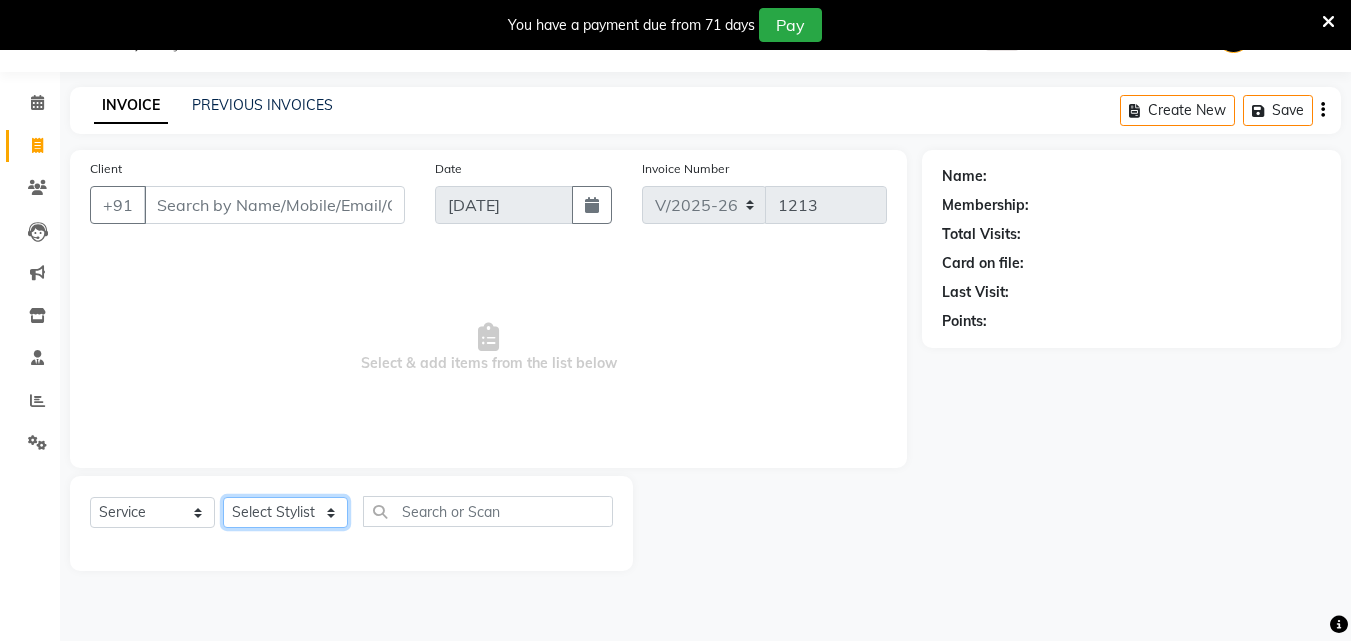 select on "63217" 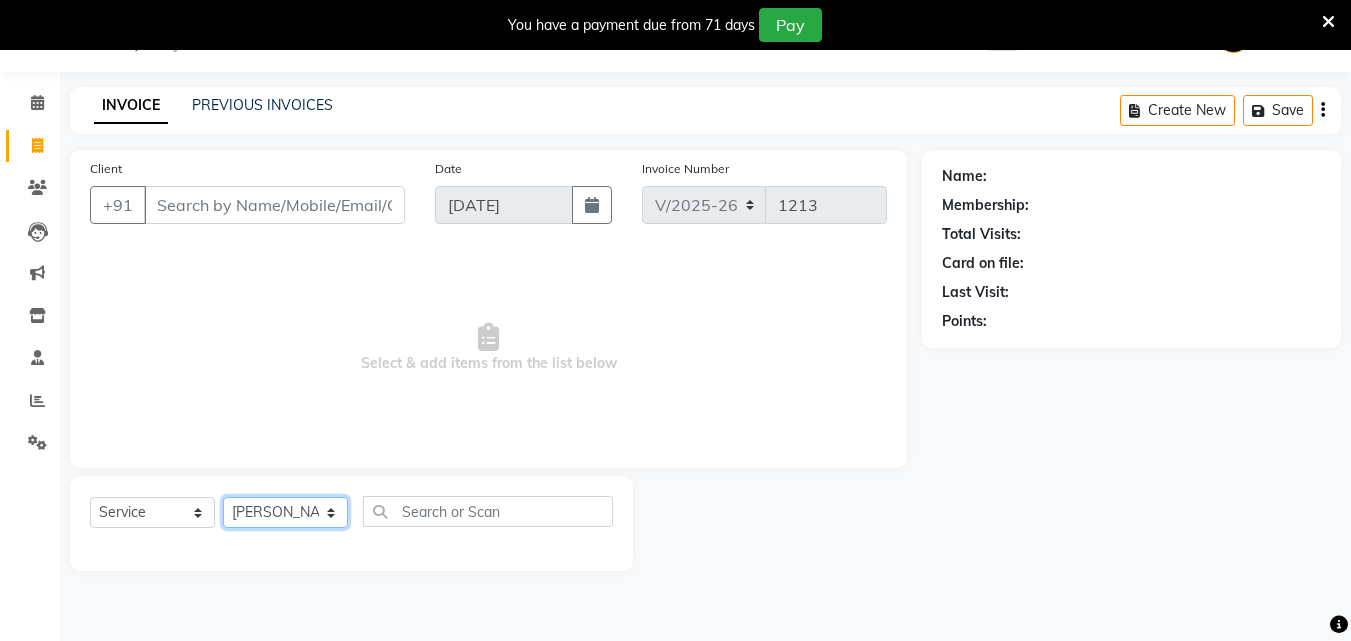 click on "Select Stylist [PERSON_NAME] [PERSON_NAME] CA [PERSON_NAME] Niks [PERSON_NAME] [PERSON_NAME] Krishi Mahhi Nakshatra Nikhil [PERSON_NAME] Savita [PERSON_NAME] [PERSON_NAME] [PERSON_NAME]" 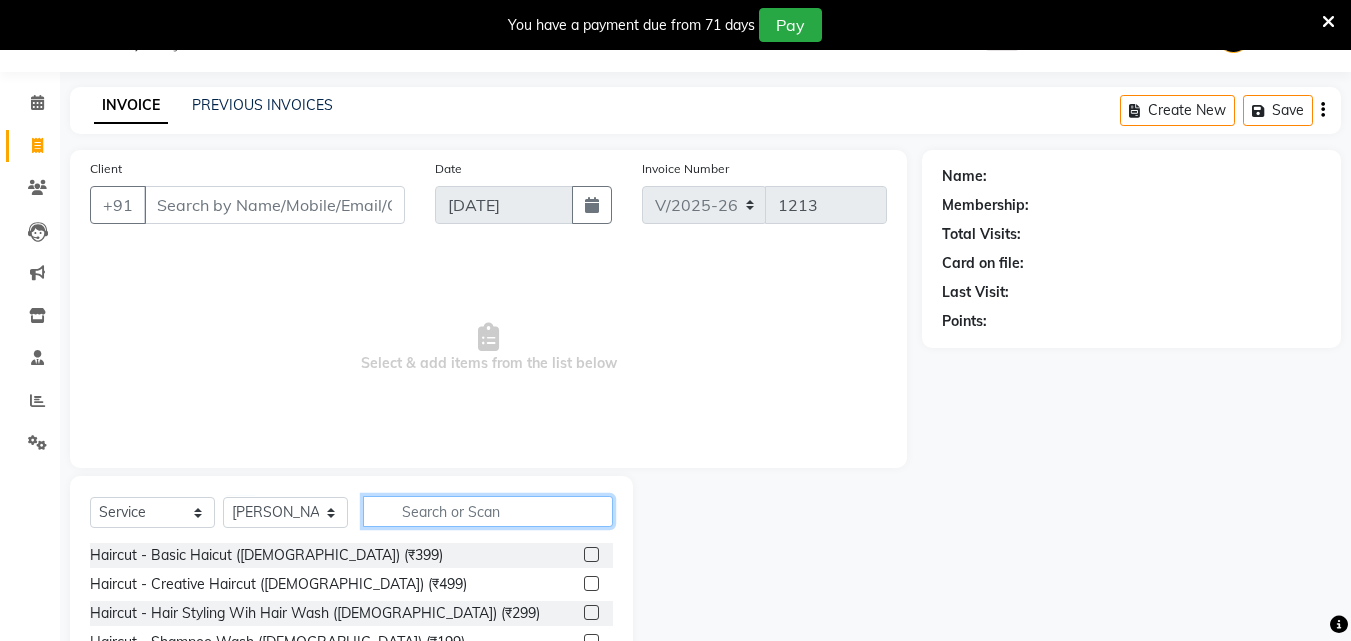 click 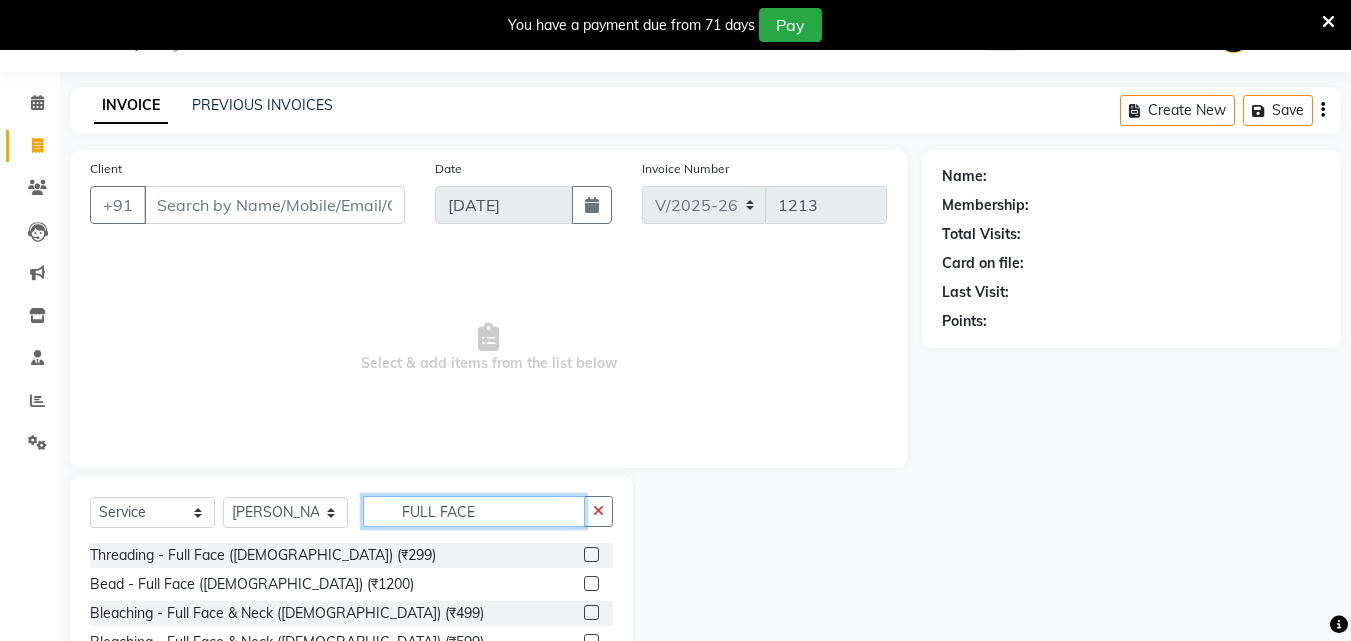 type on "FULL FACE" 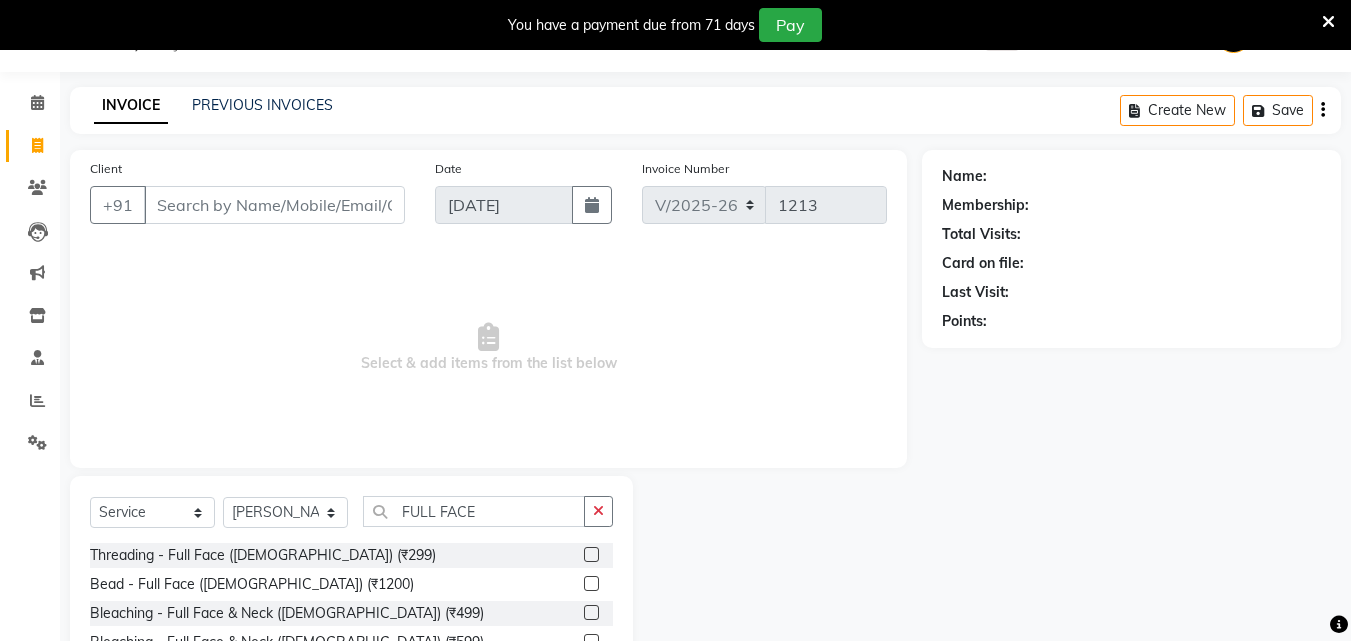click 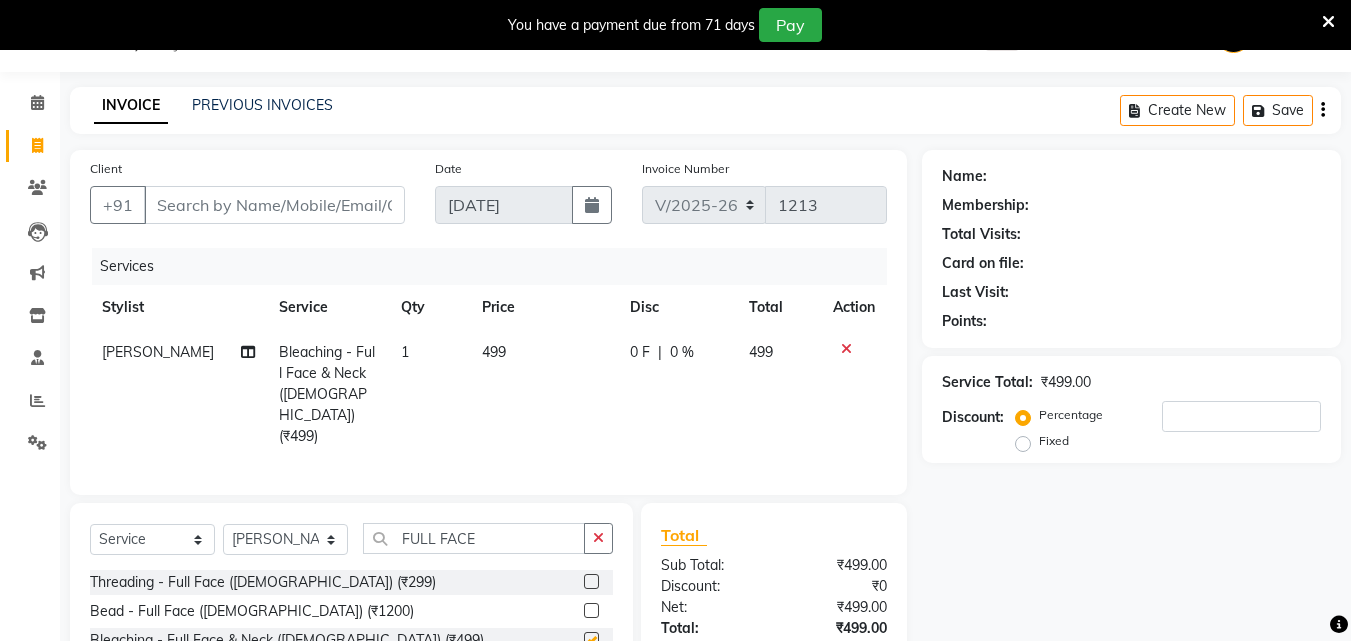 checkbox on "false" 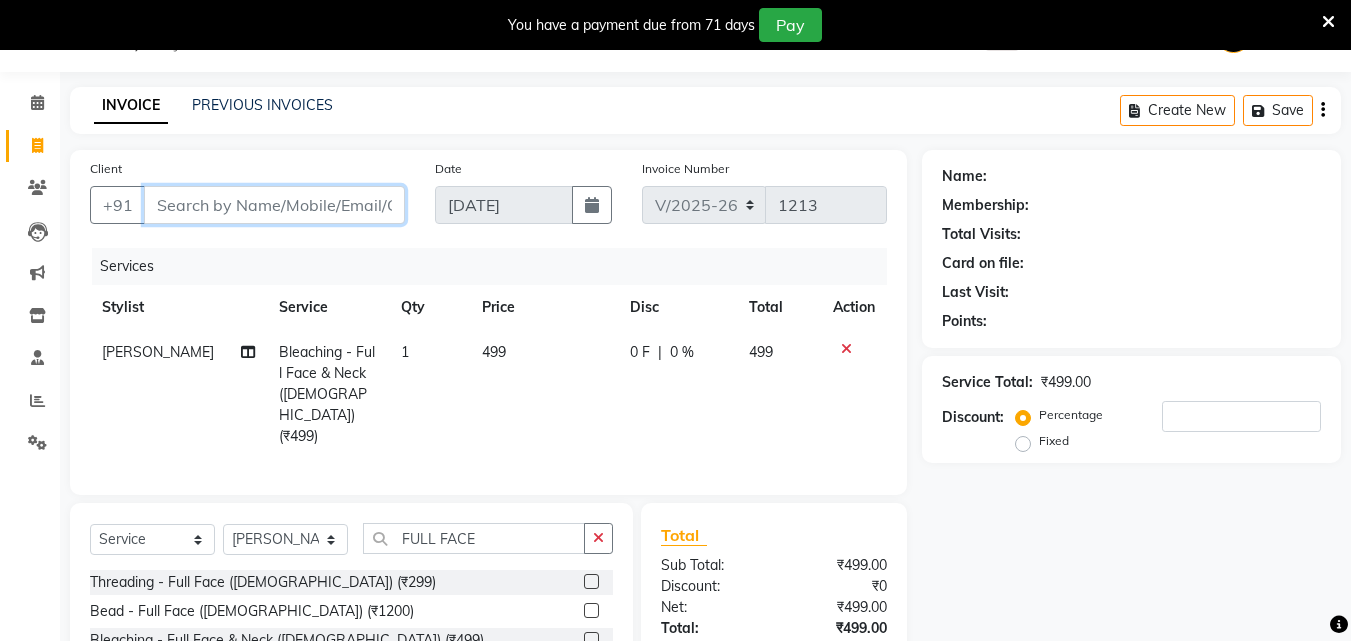 click on "Client" at bounding box center (274, 205) 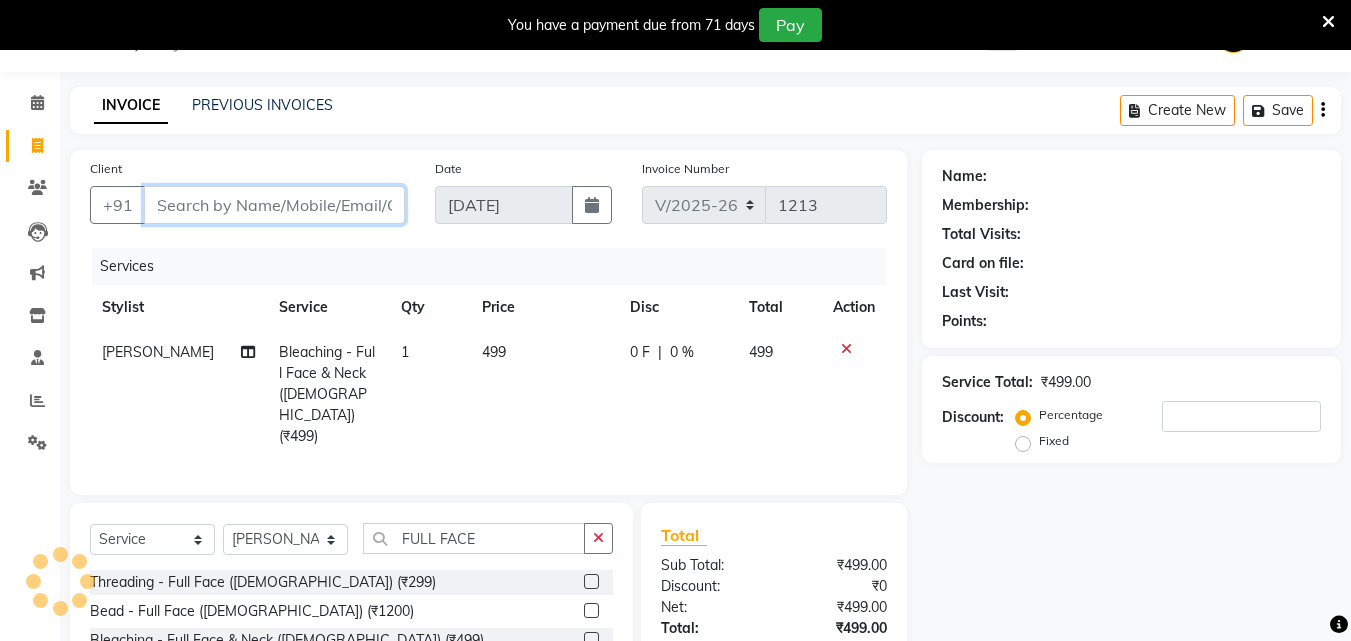 type on "9" 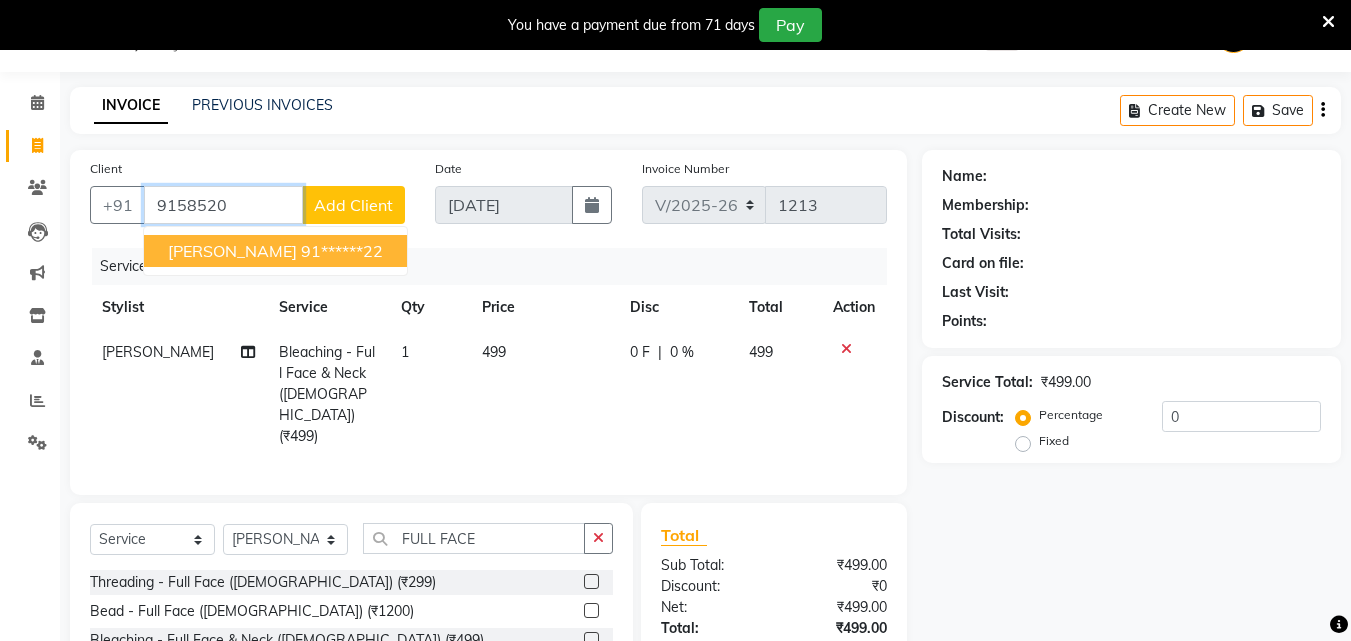 click on "vaishali shinde  91******22" at bounding box center (275, 251) 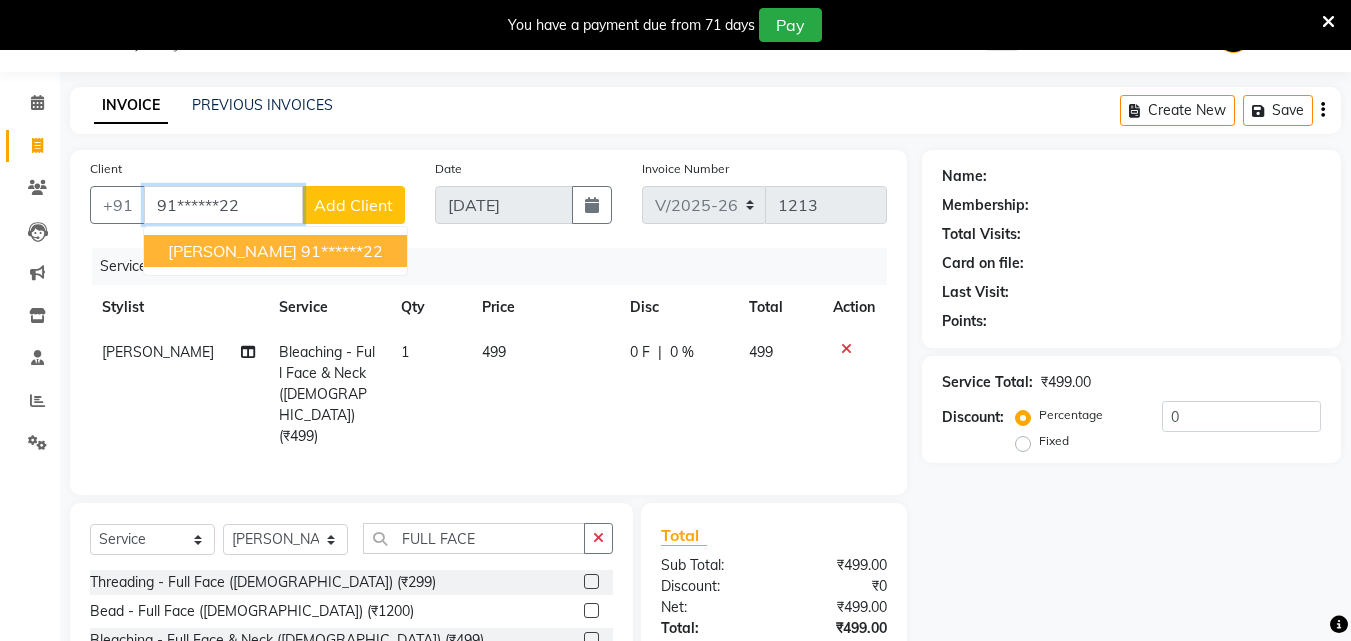type on "91******22" 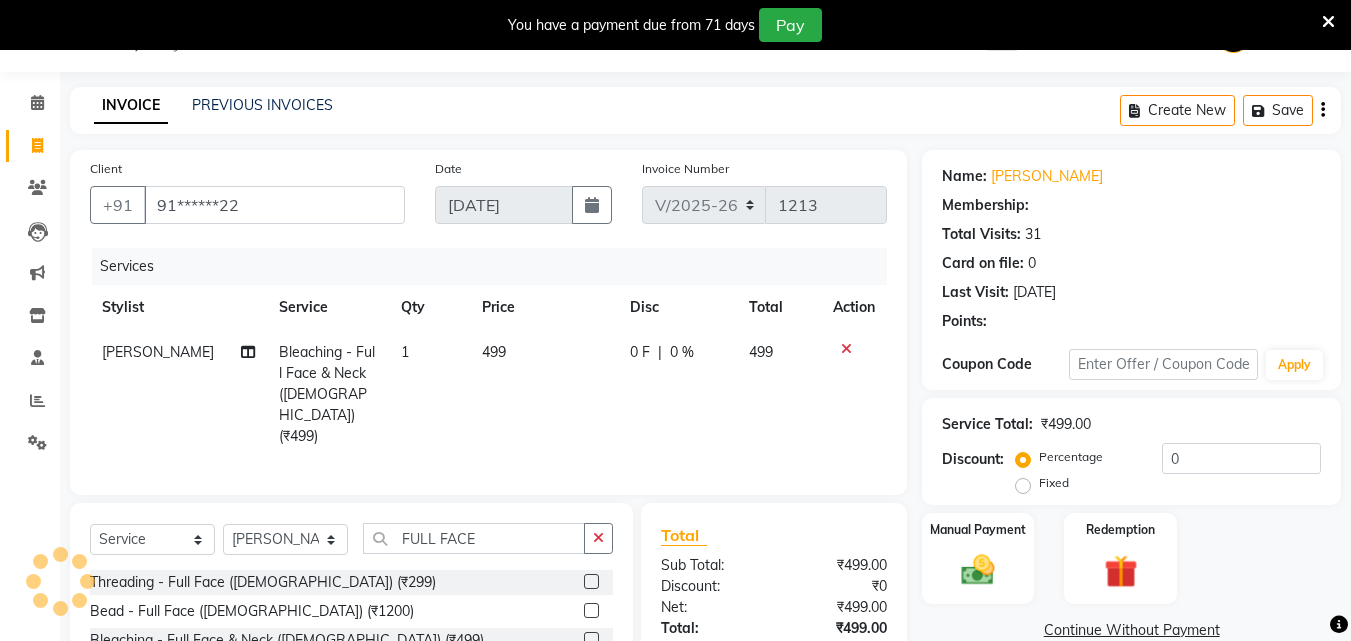 select on "1: Object" 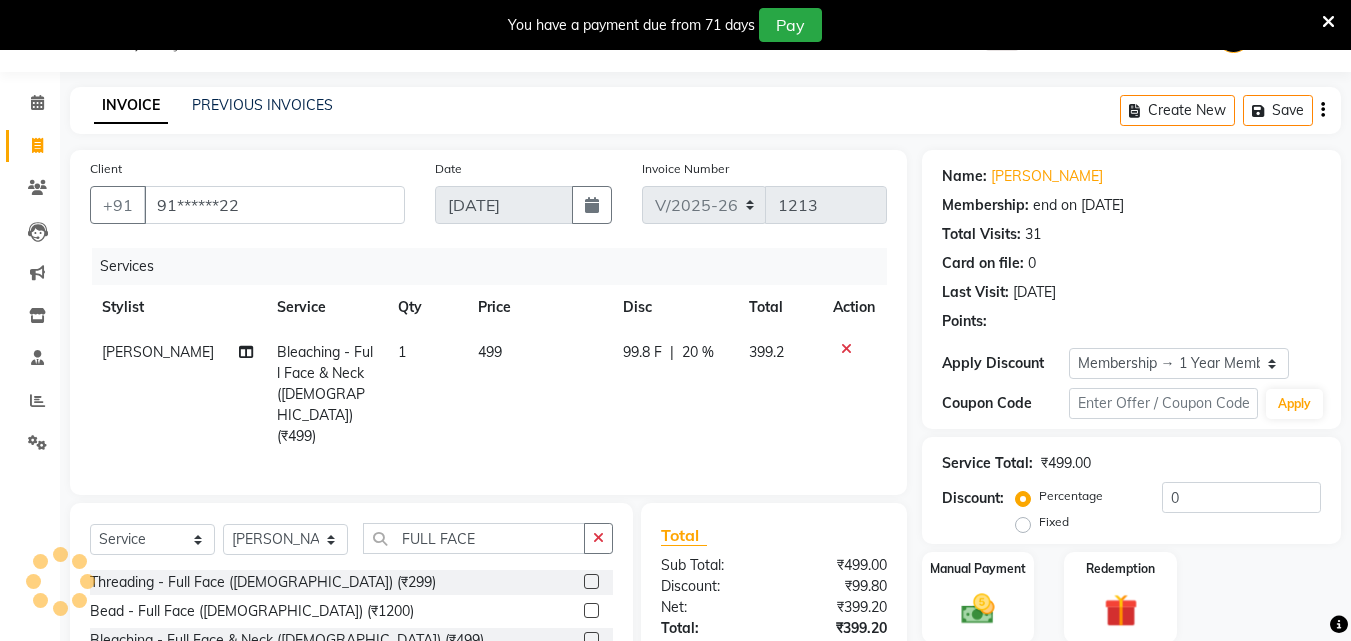 type on "20" 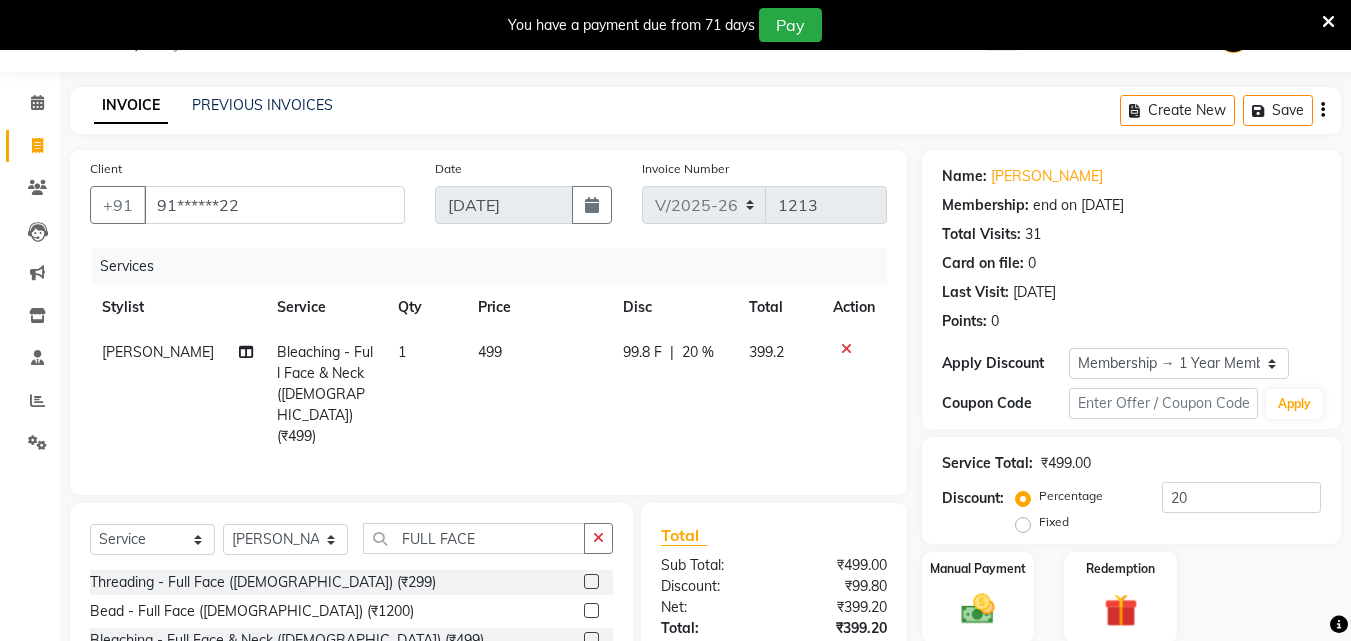 click on "499" 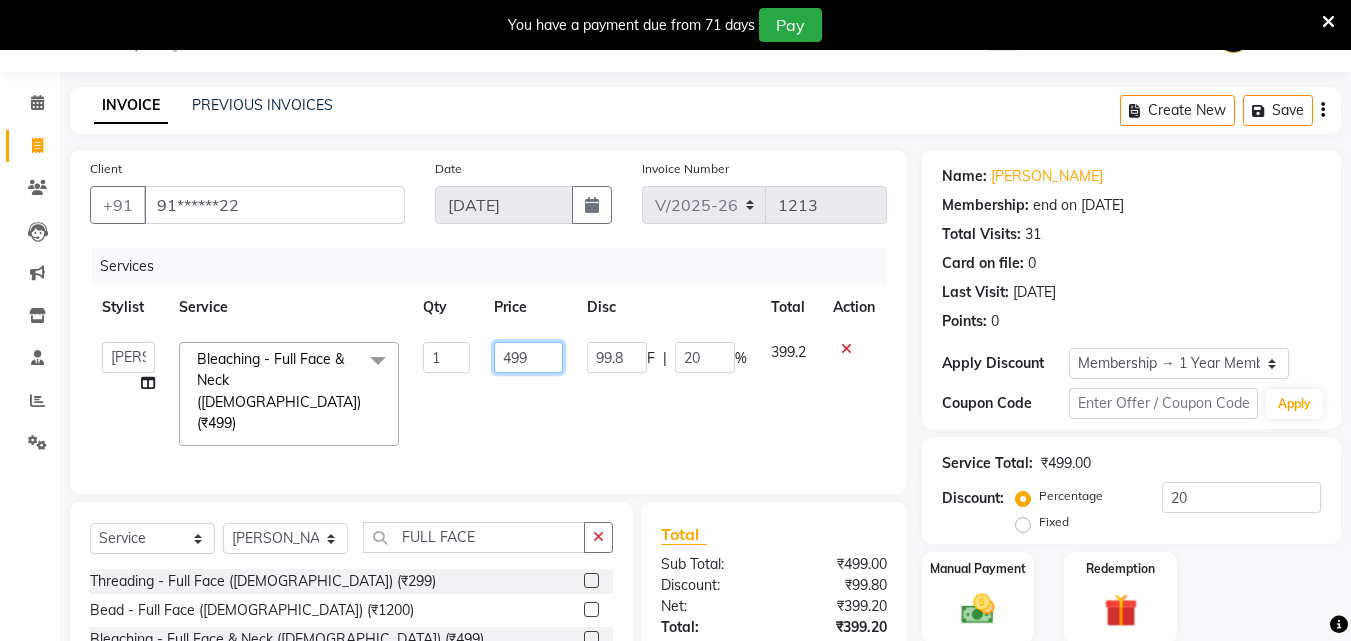 click on "499" 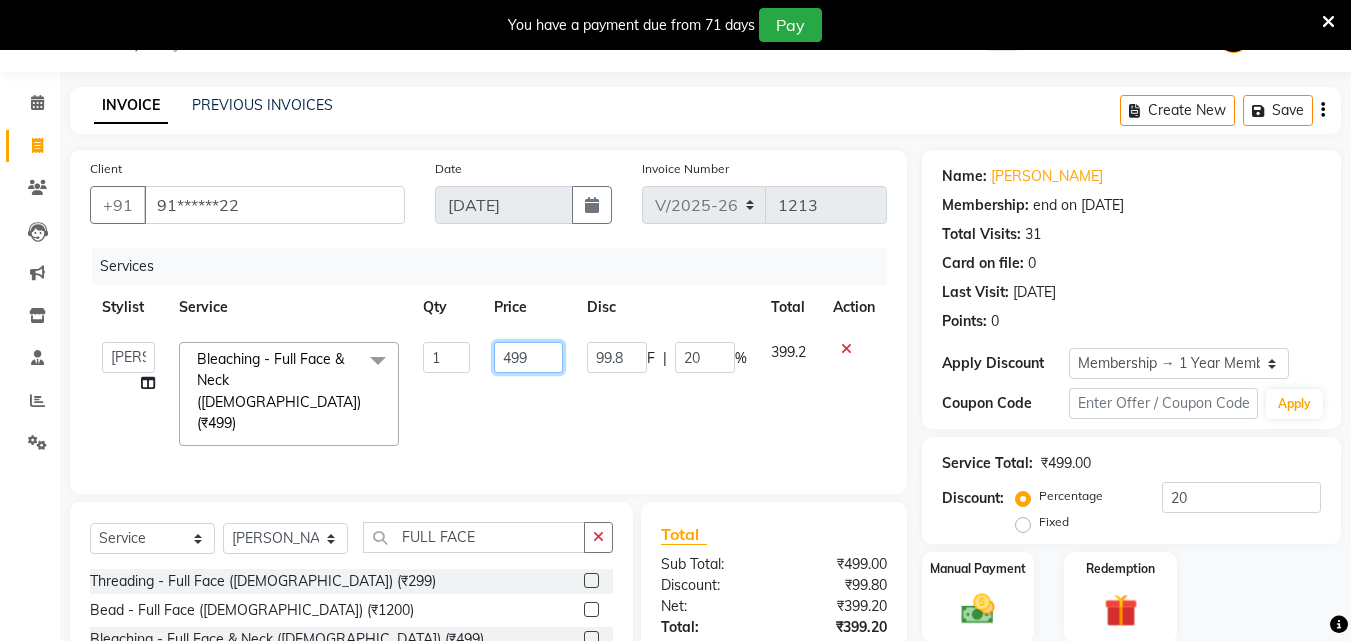 click on "499" 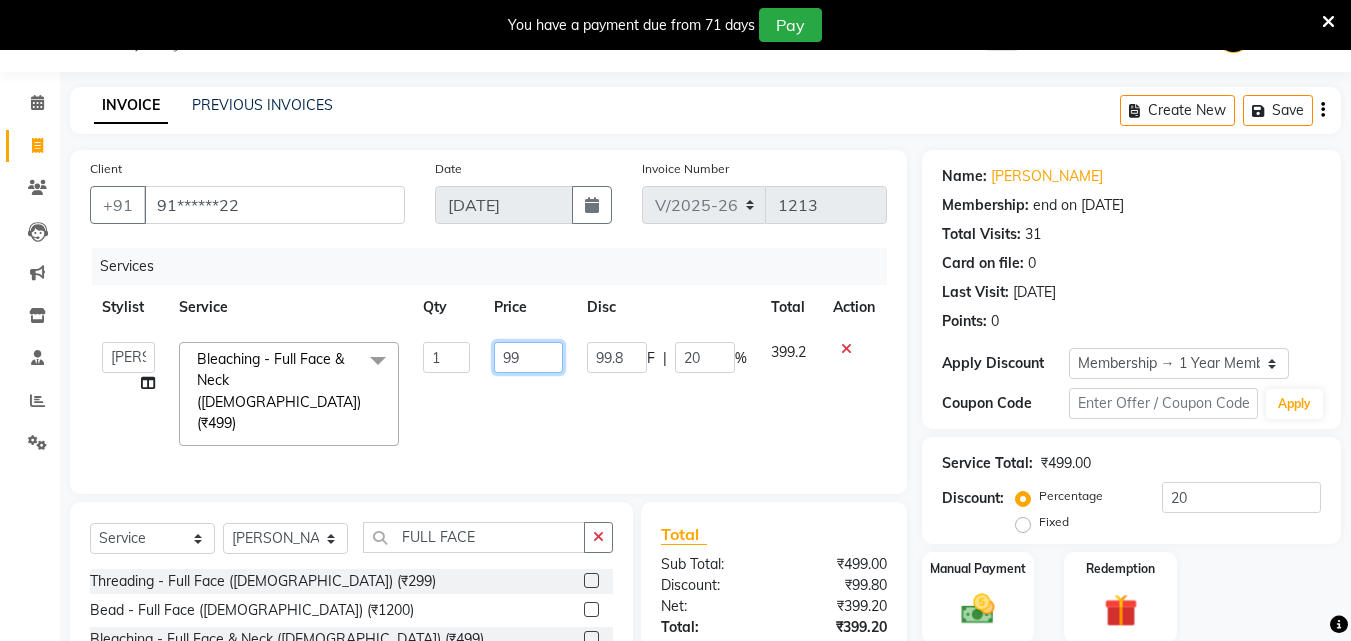 type on "599" 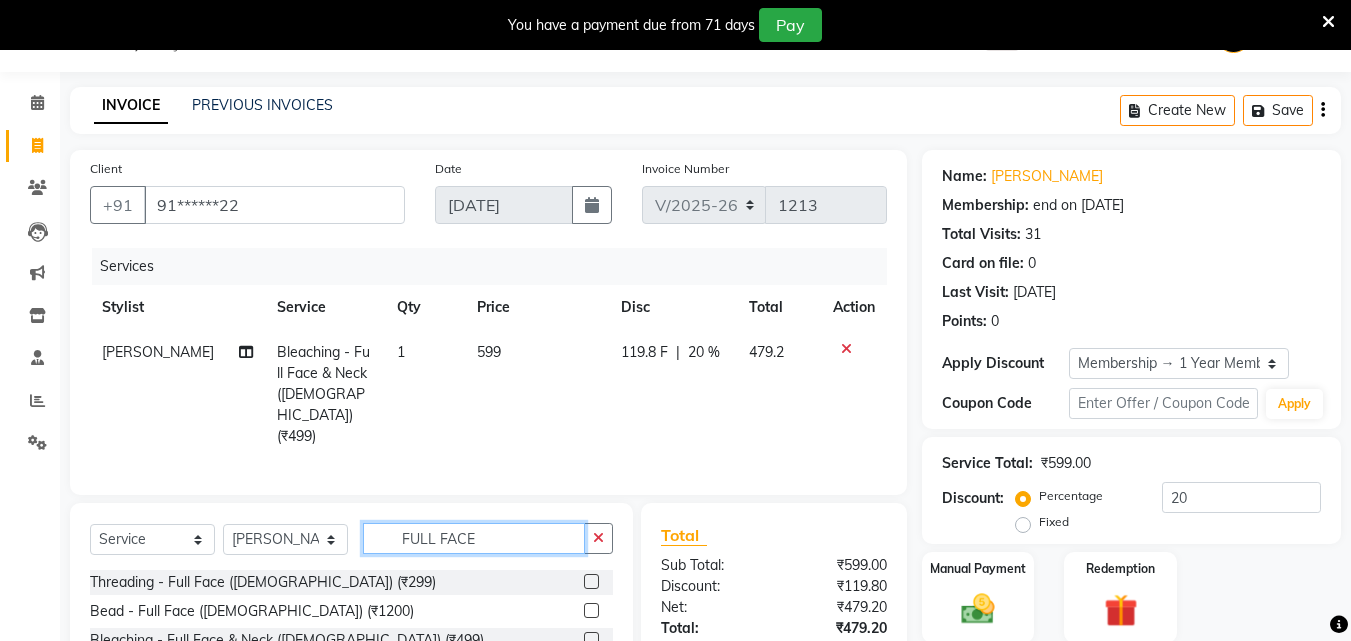 click on "FULL FACE" 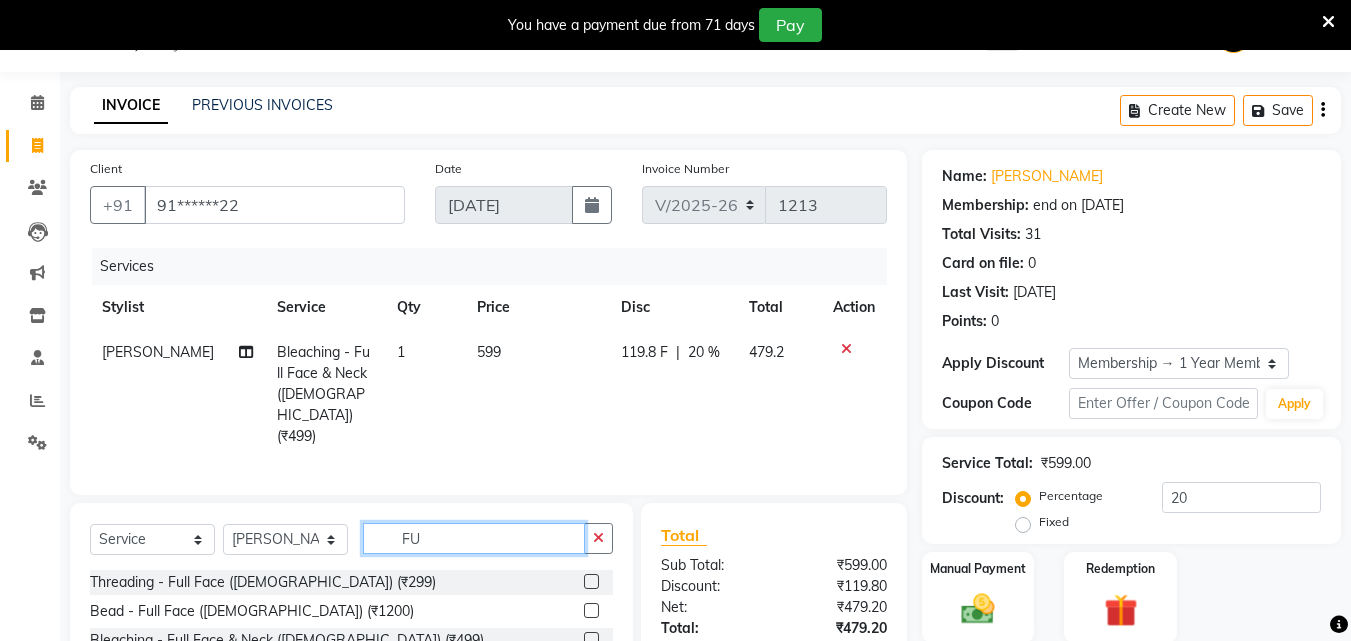 type on "F" 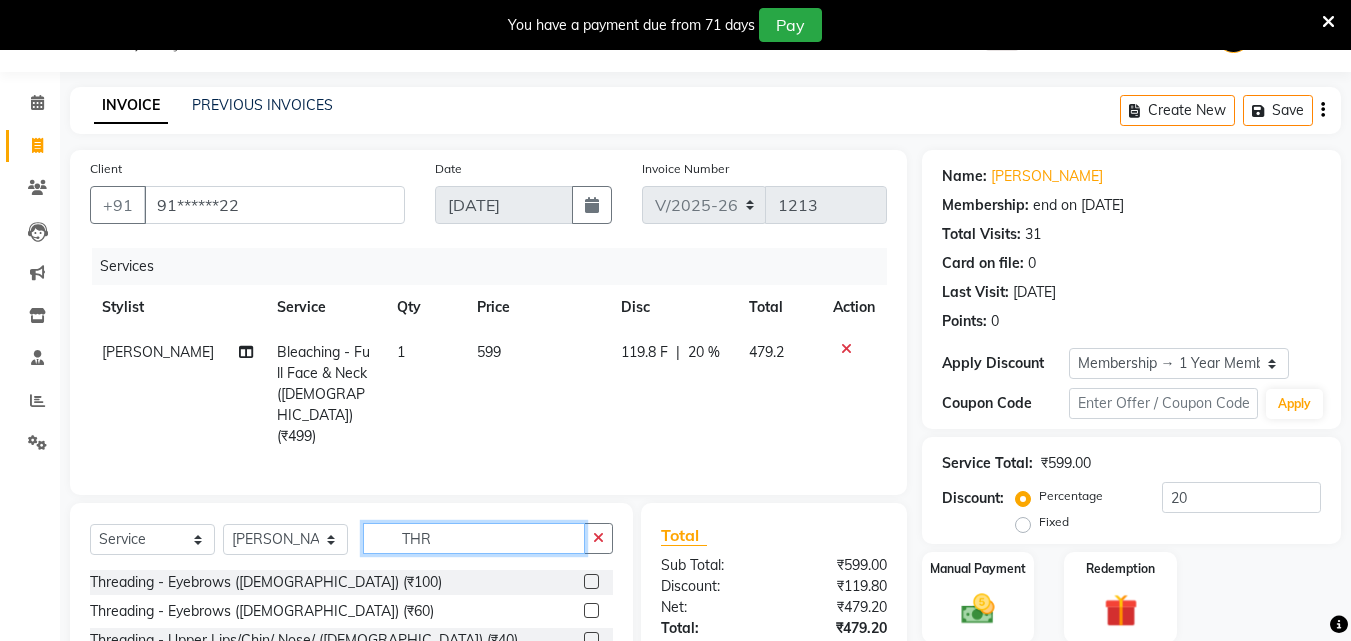 type on "THR" 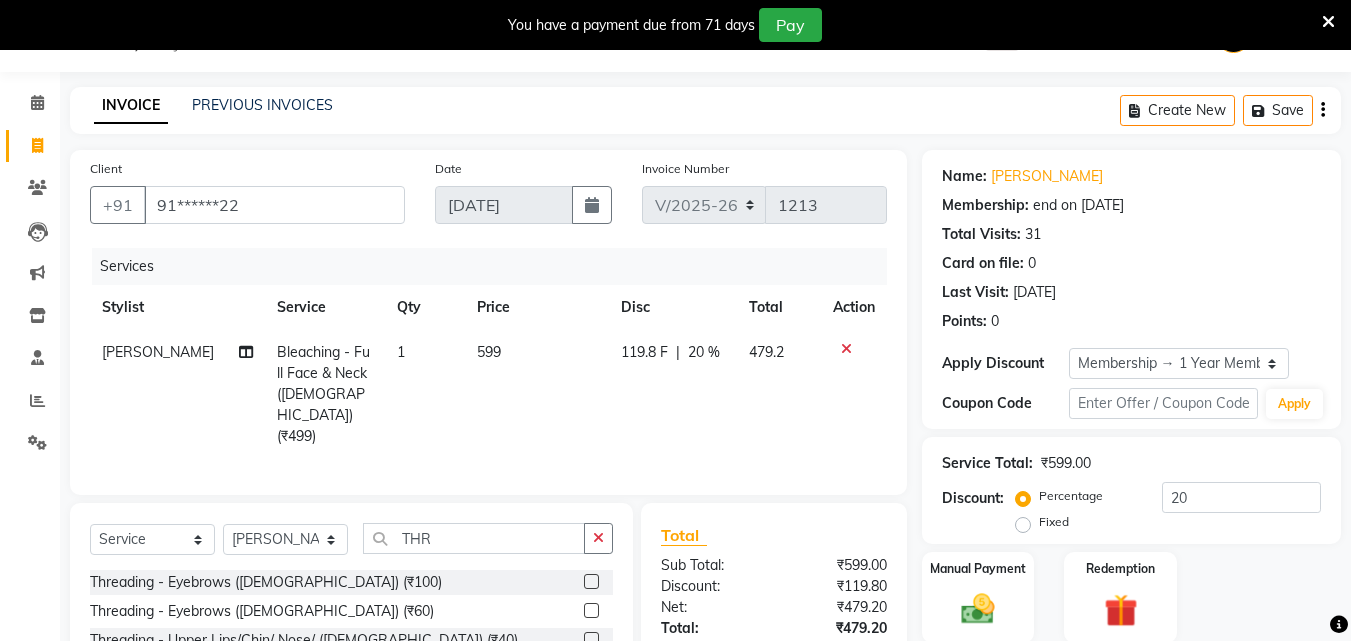 click 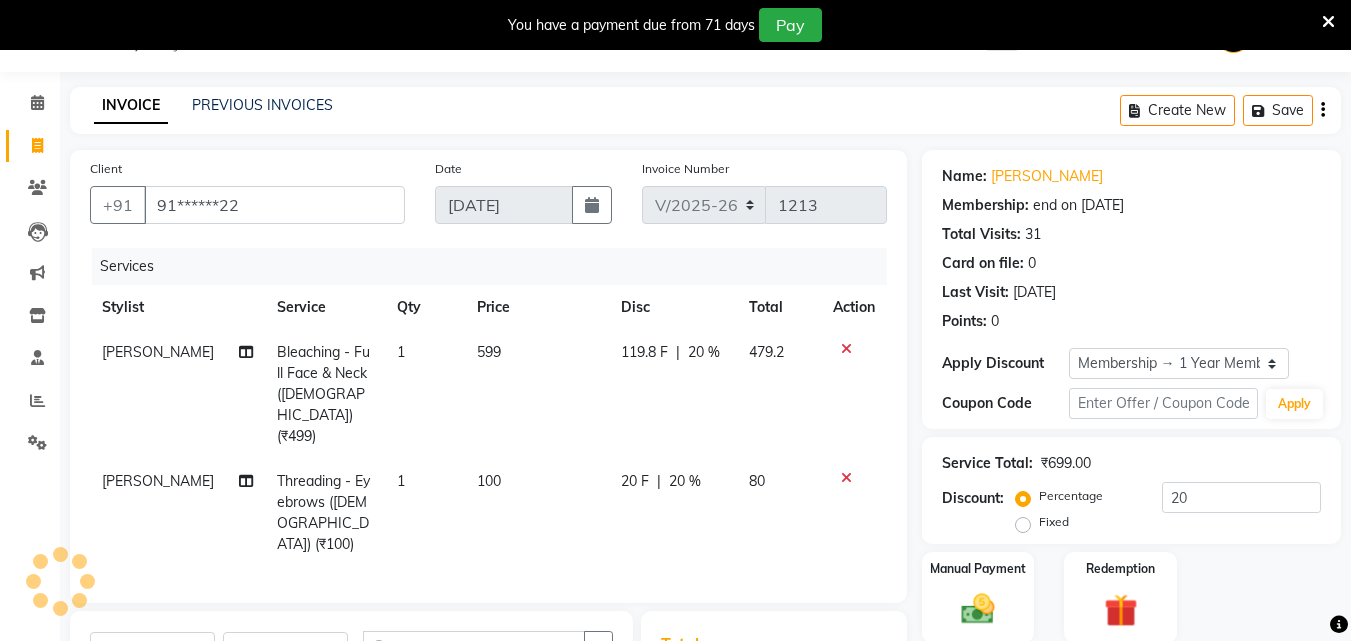 checkbox on "false" 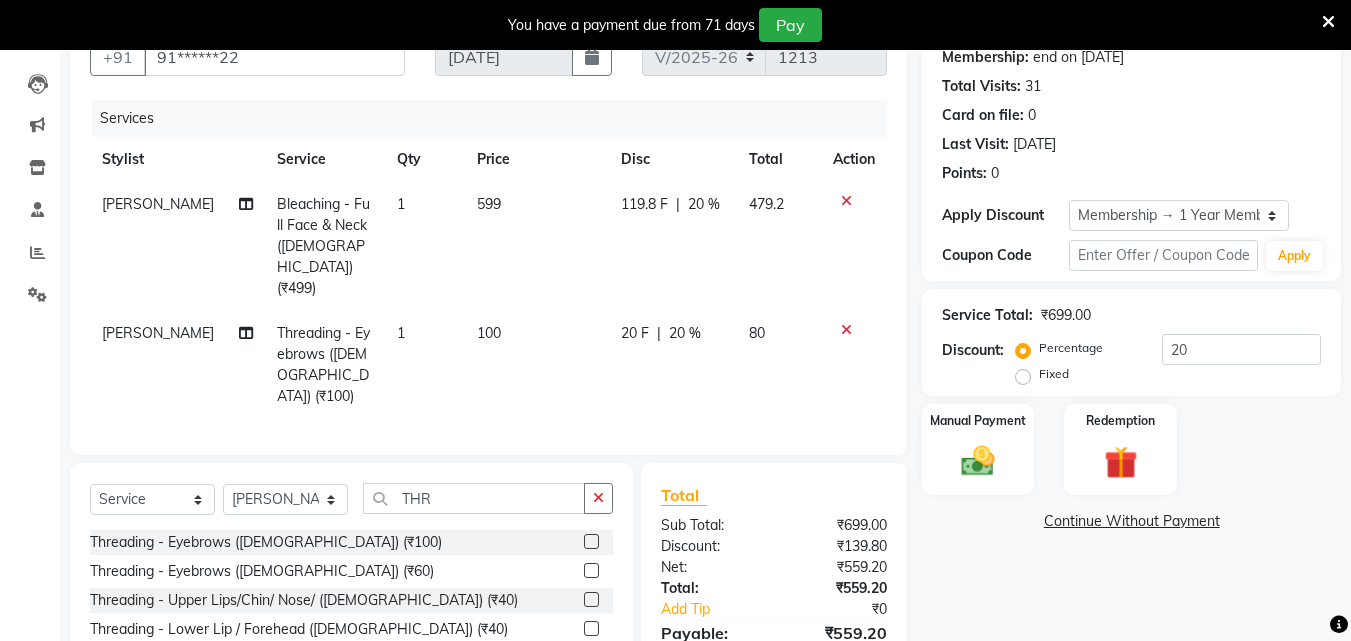scroll, scrollTop: 271, scrollLeft: 0, axis: vertical 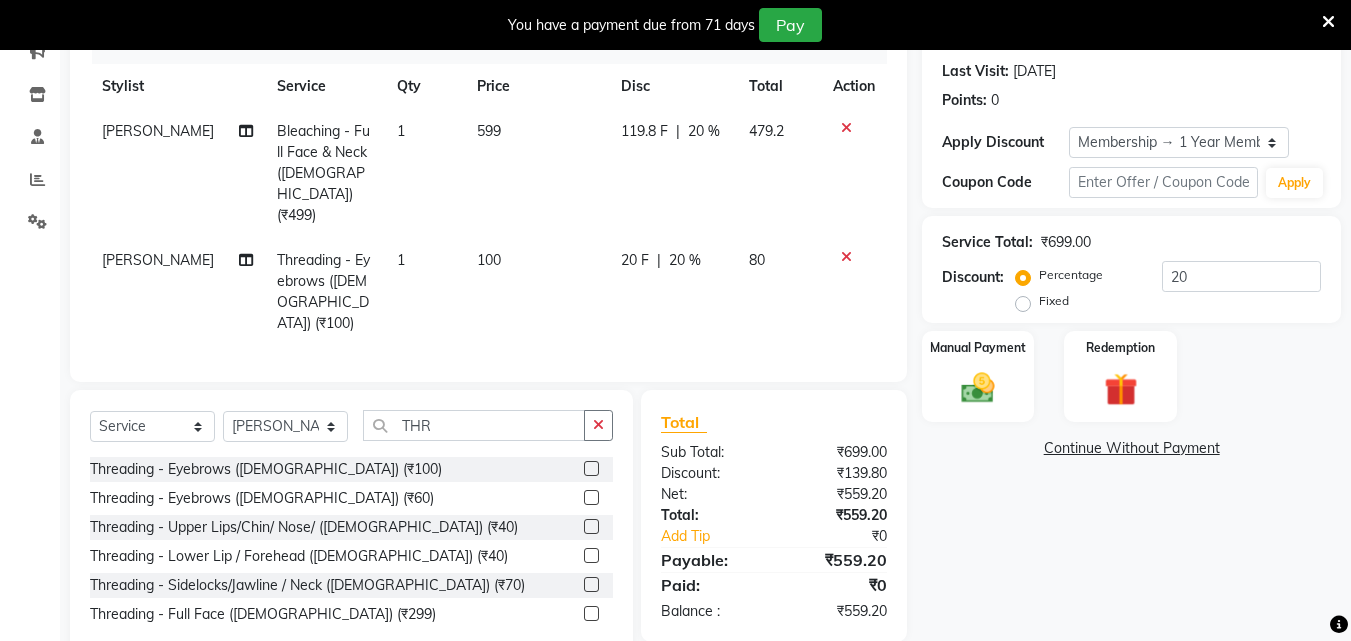 click 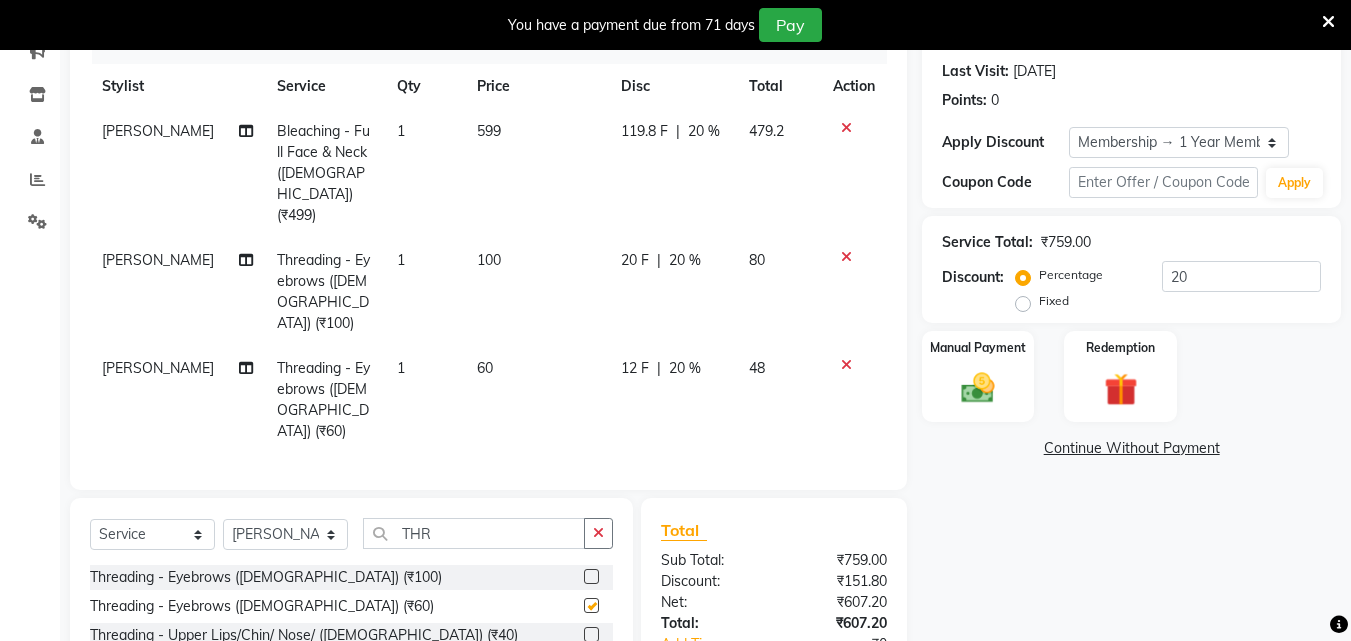 checkbox on "false" 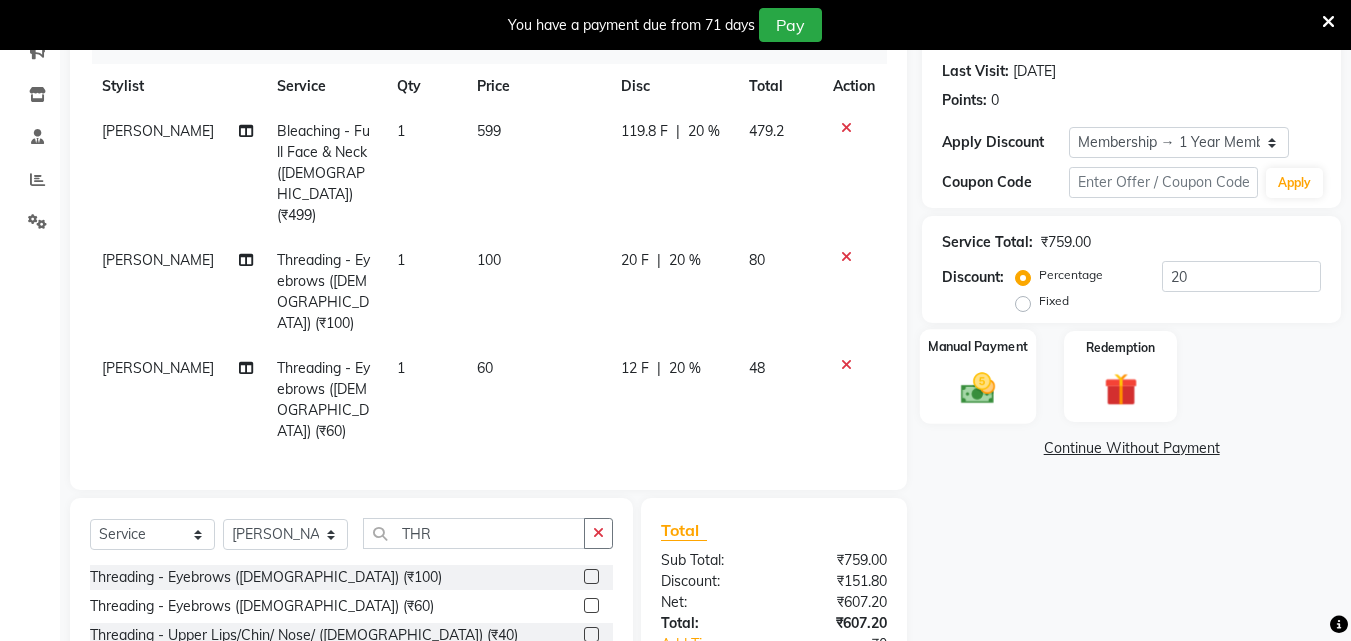 click on "Manual Payment" 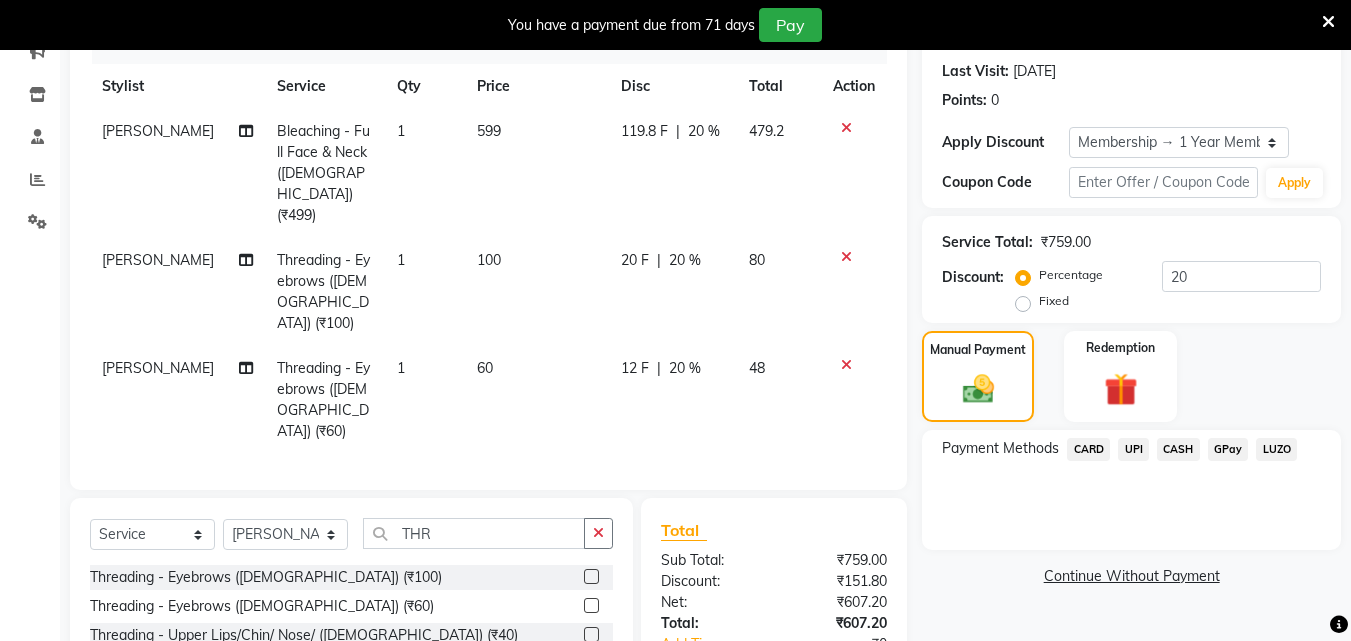 click on "UPI" 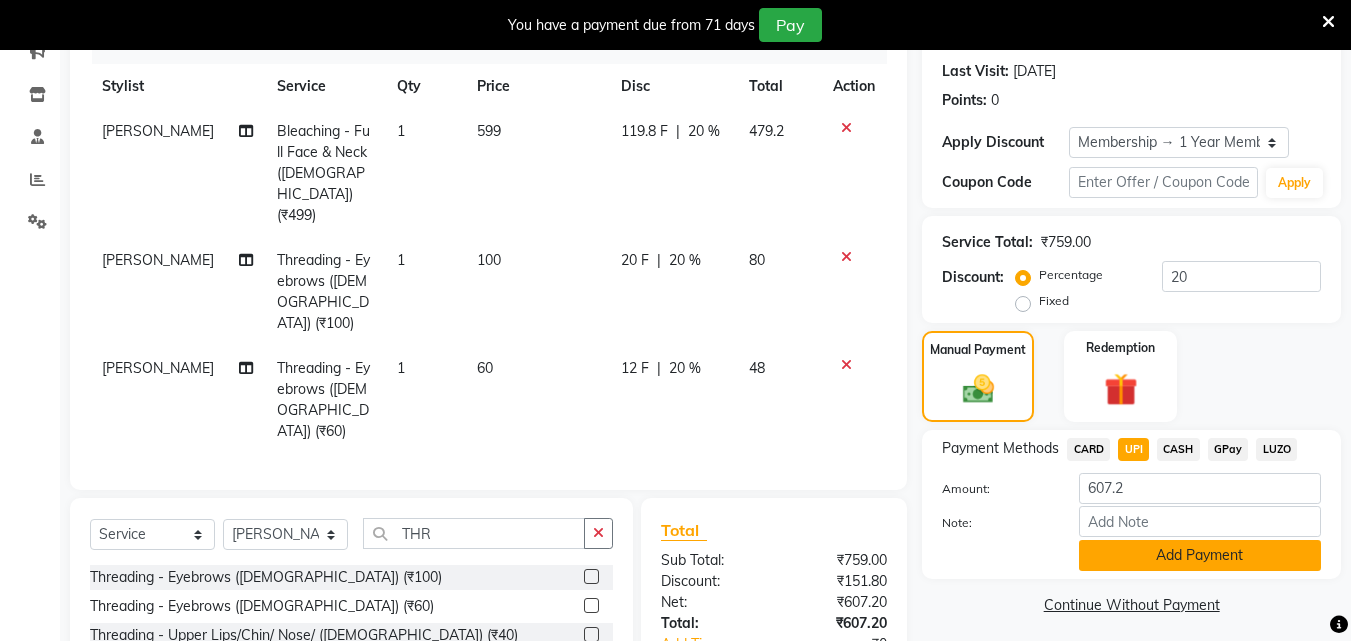 click on "Add Payment" 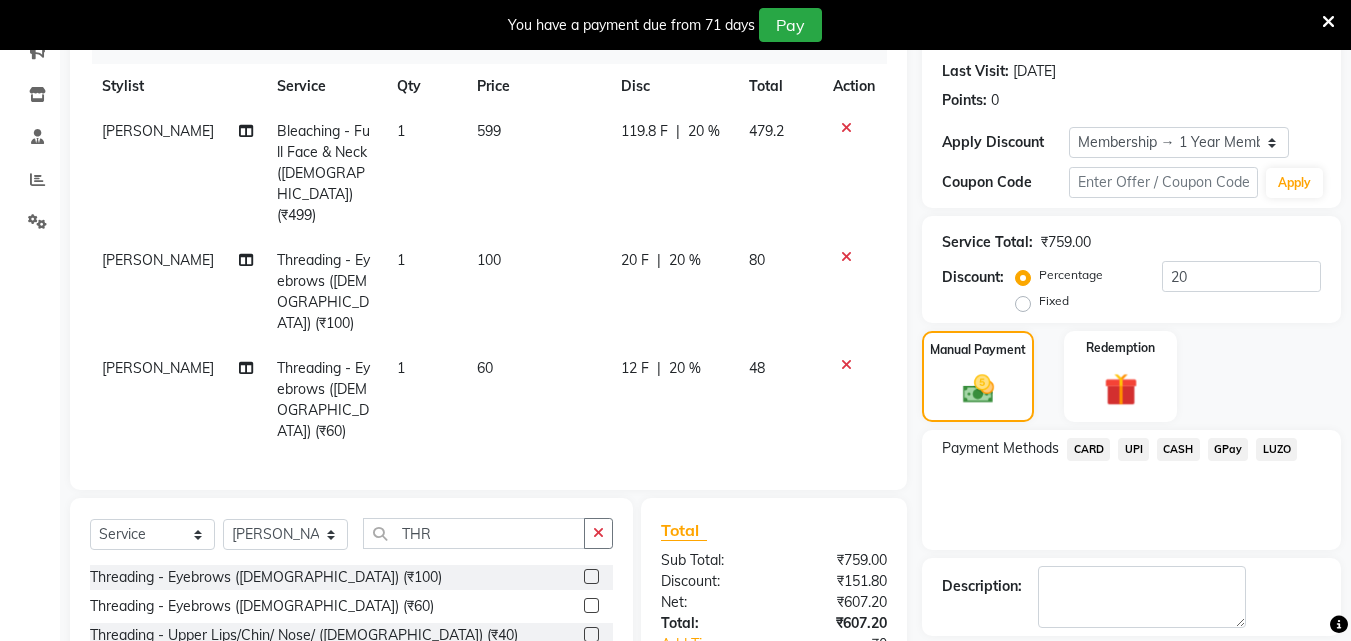 scroll, scrollTop: 311, scrollLeft: 0, axis: vertical 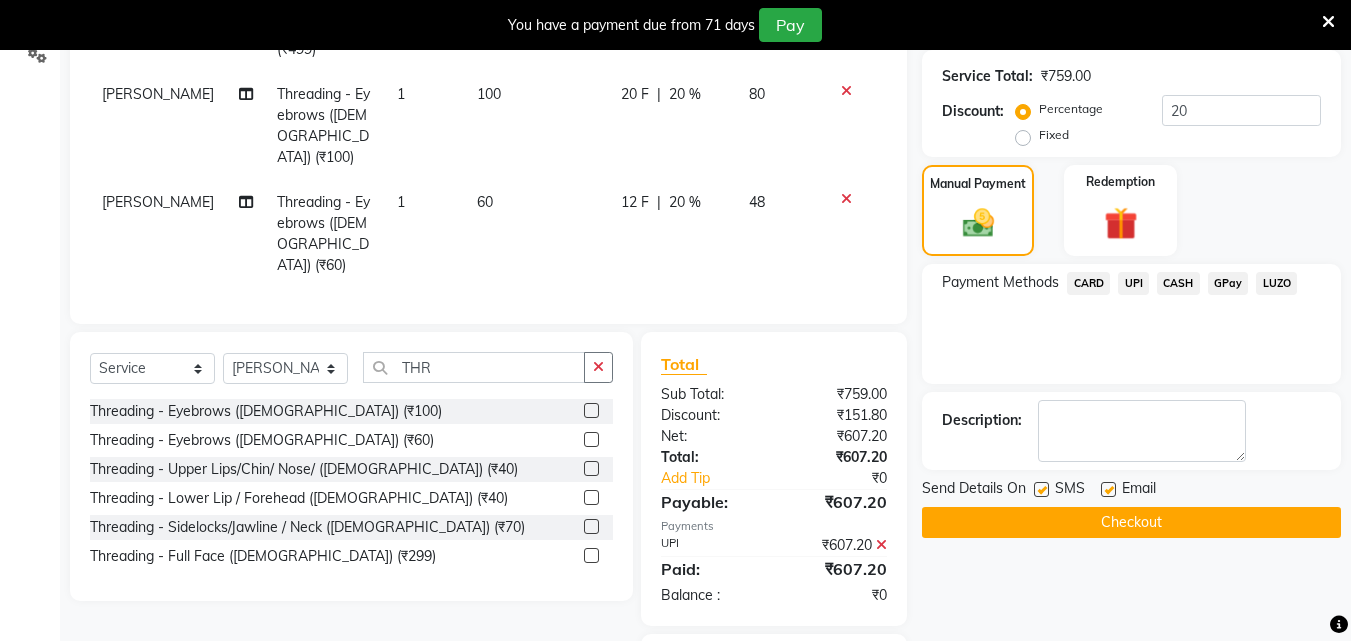 click on "Checkout" 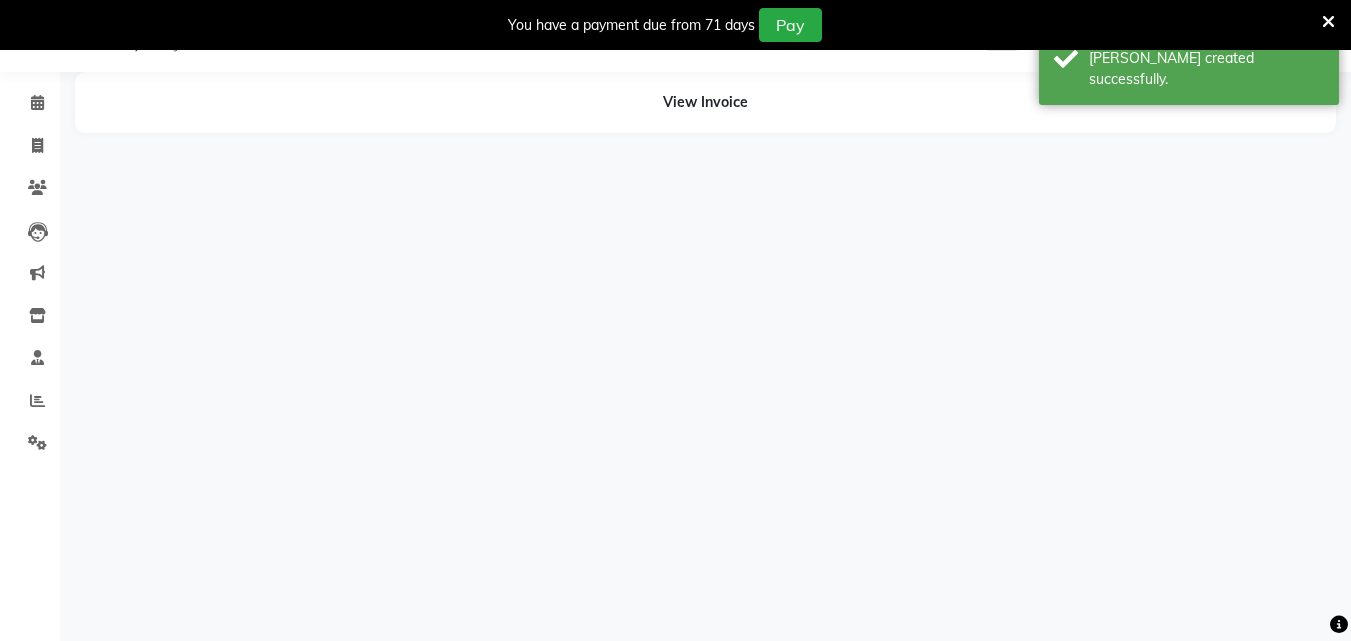 scroll, scrollTop: 50, scrollLeft: 0, axis: vertical 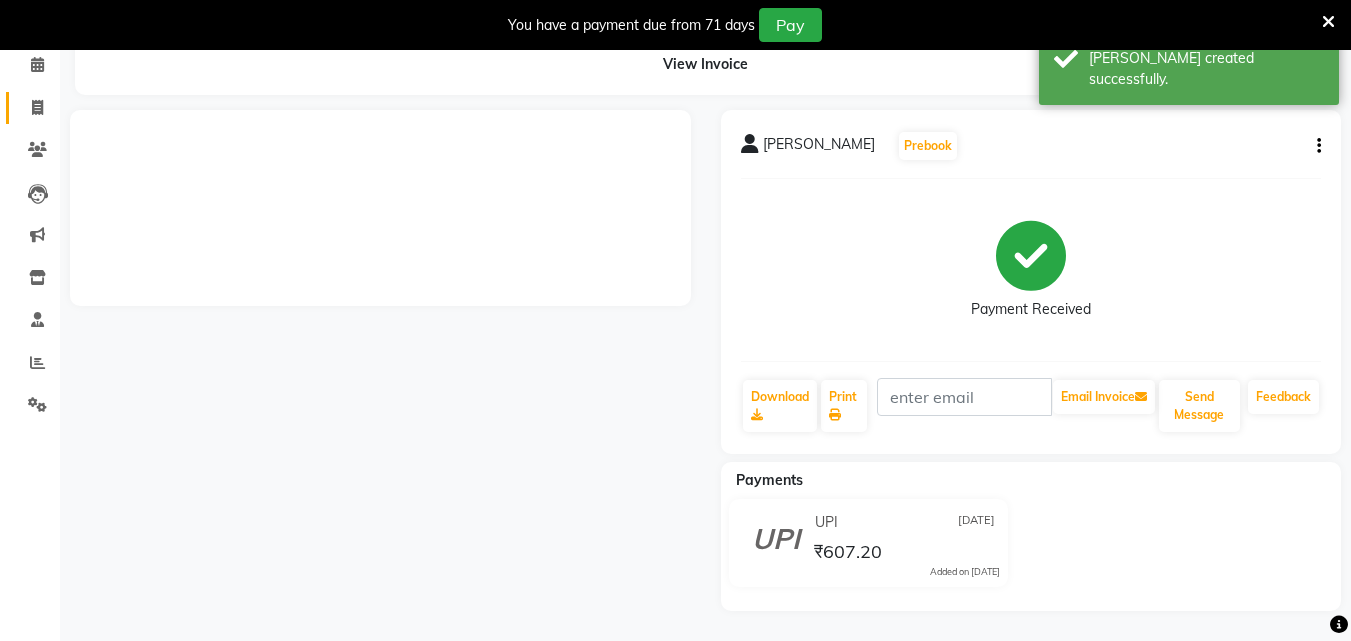click on "Invoice" 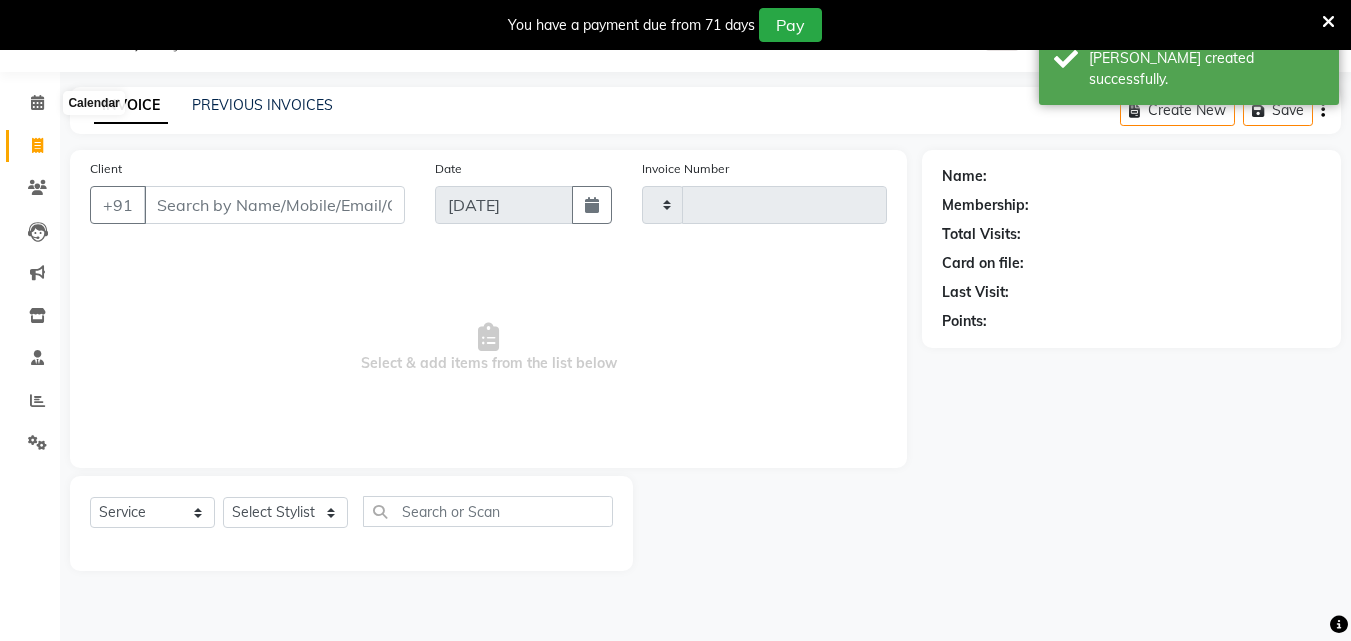 type on "1214" 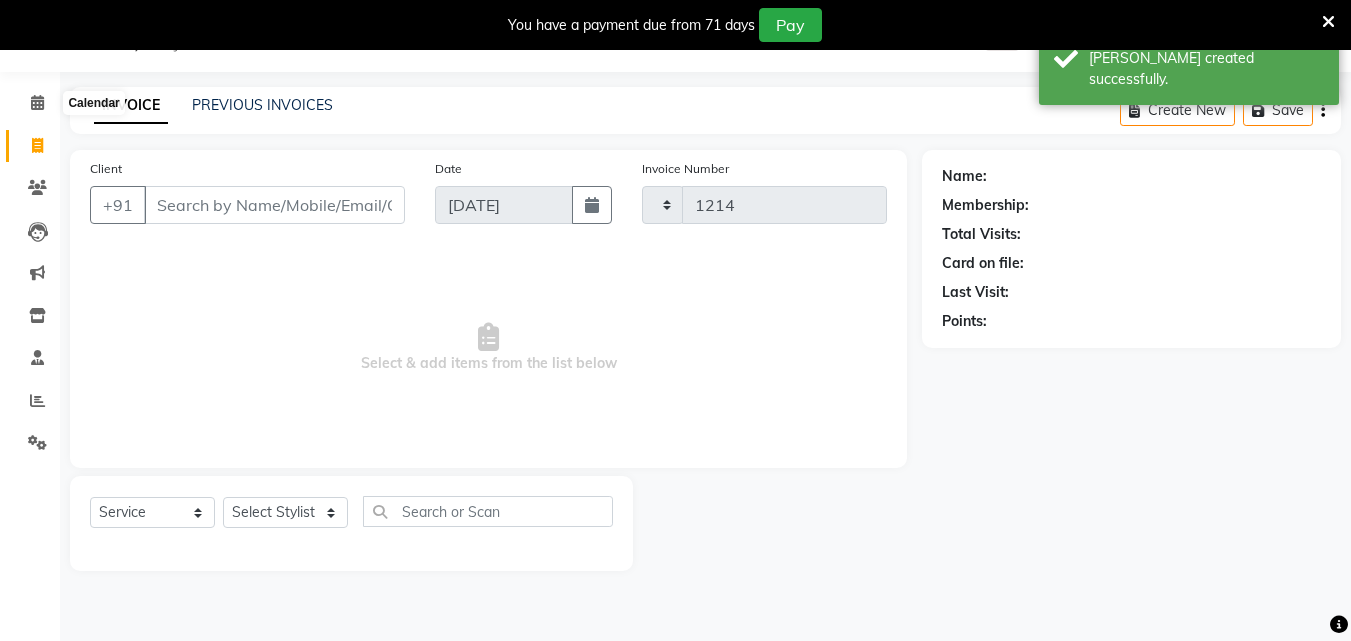 scroll, scrollTop: 50, scrollLeft: 0, axis: vertical 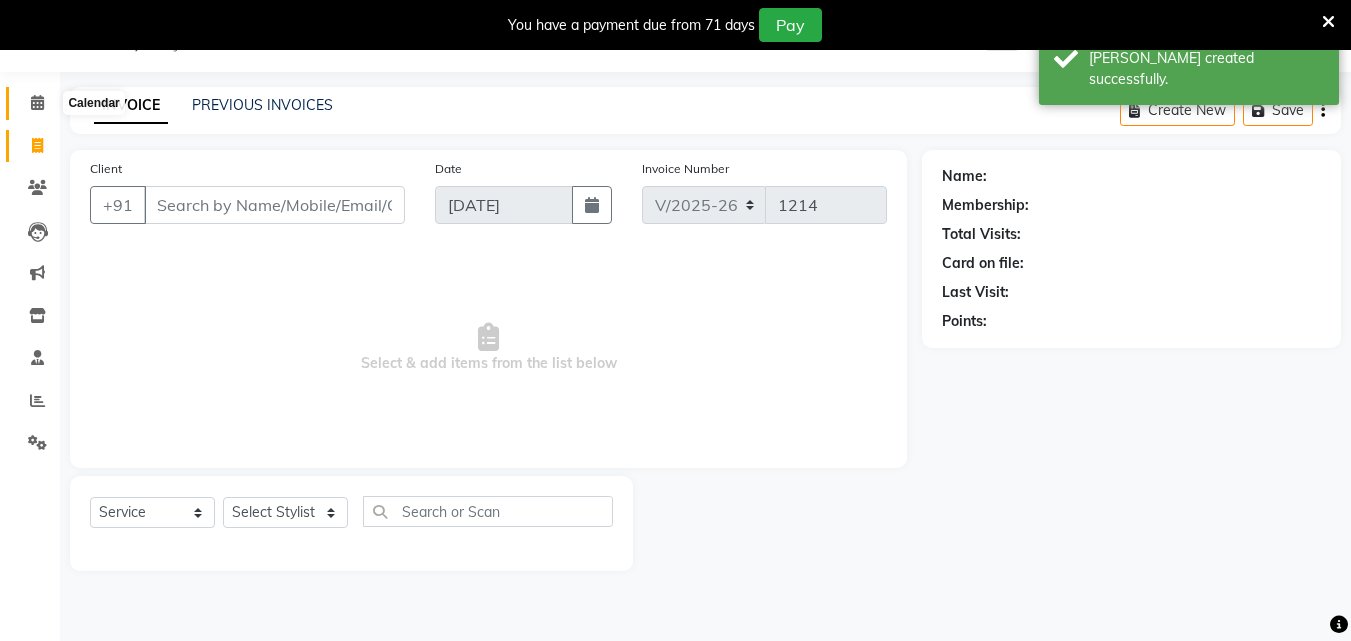 click 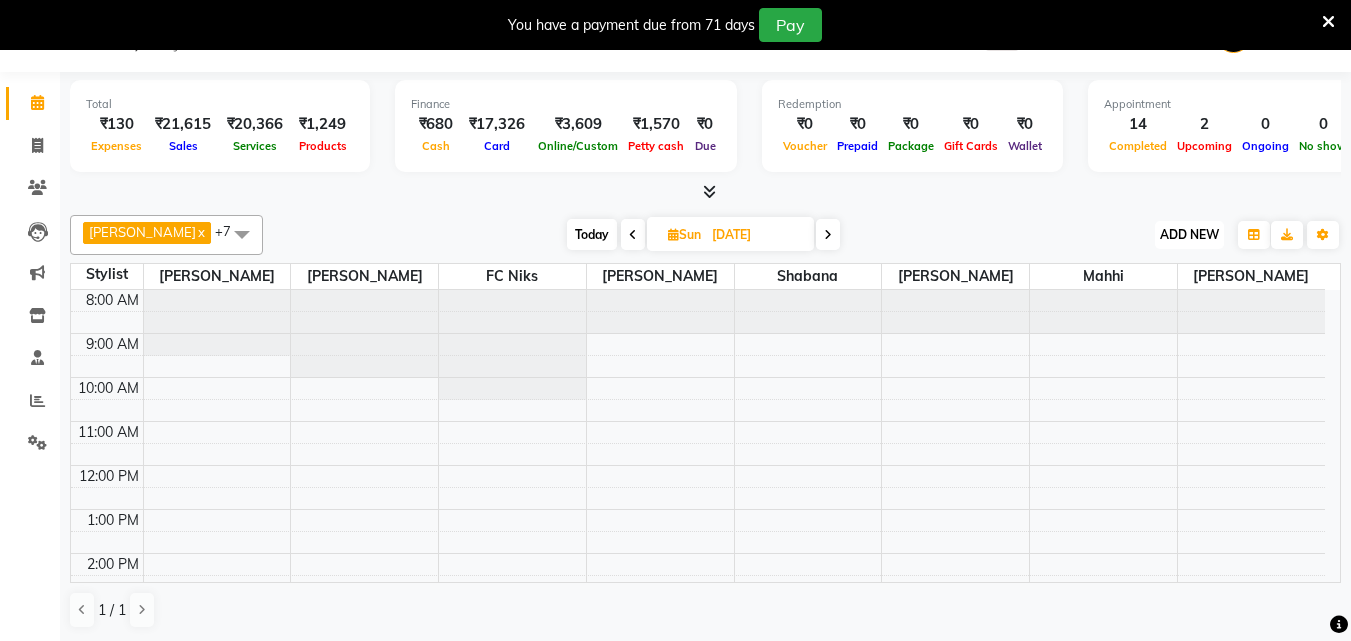 click on "ADD NEW Toggle Dropdown" at bounding box center (1189, 235) 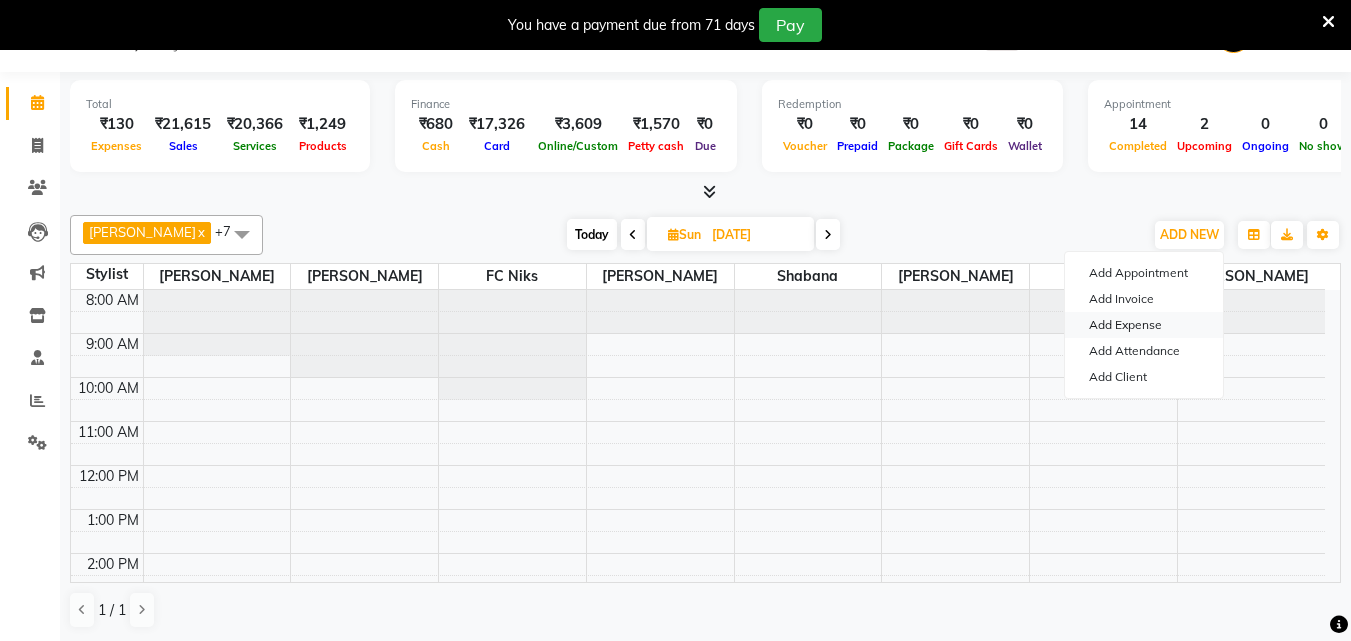 click on "Add Expense" at bounding box center [1144, 325] 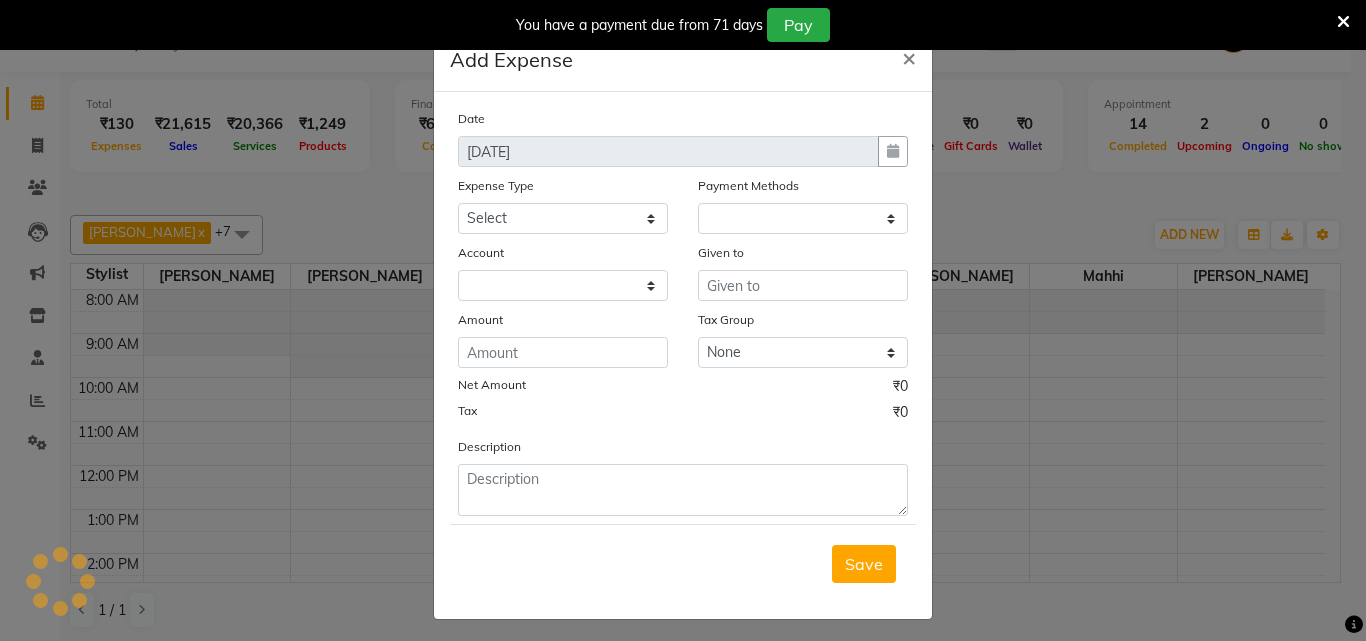 select on "1" 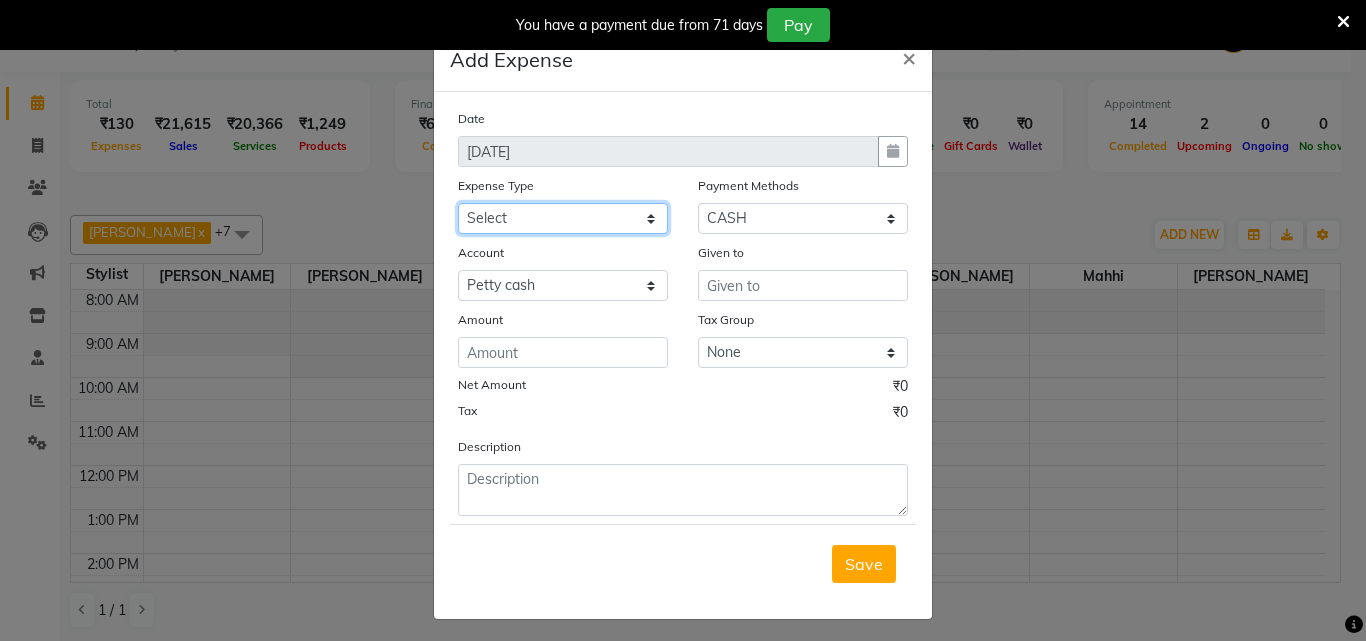 click on "Select Cash transfer to hub Client Snacks Donation Equipment Maintenance Miscellaneous Other Pantry Product Salary Staff Refreshment Tea & Refreshment Travalling" 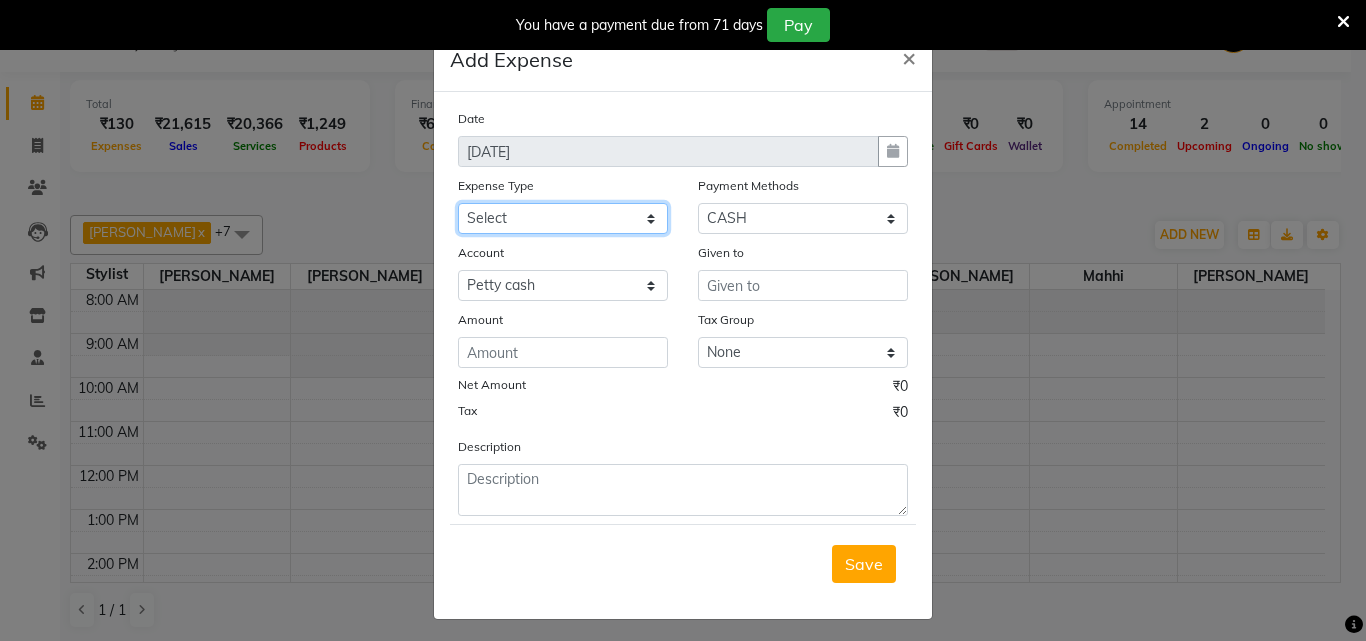select on "949" 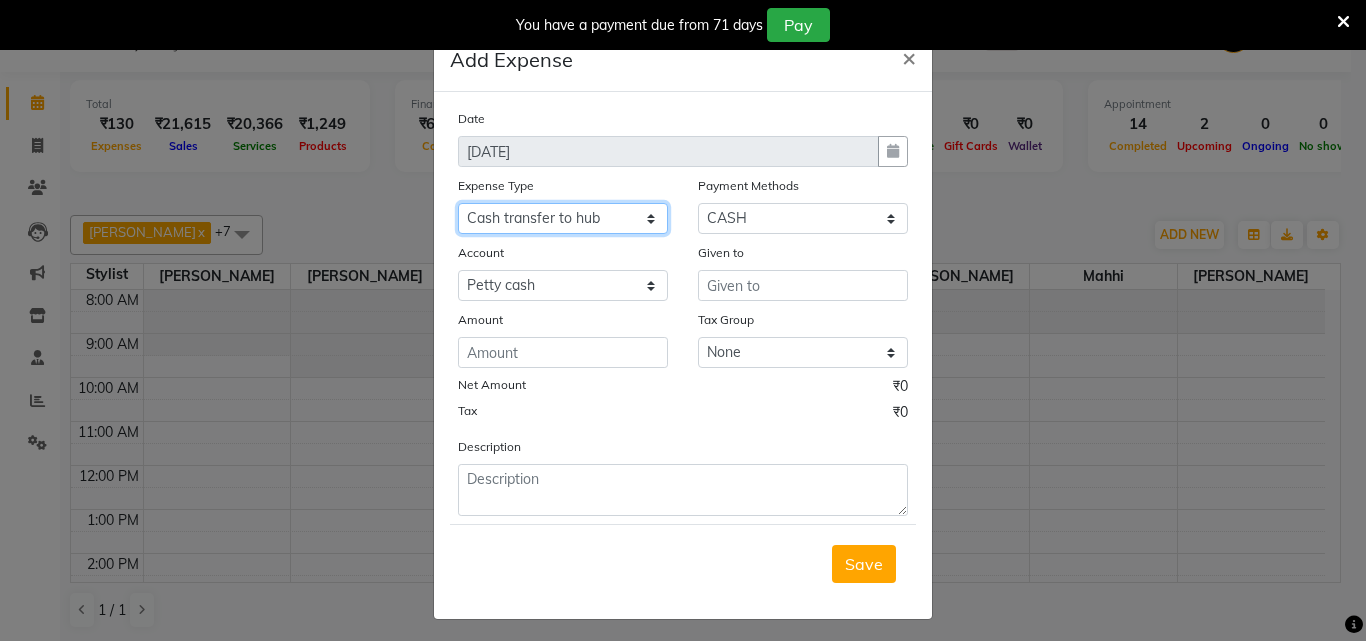 click on "Select Cash transfer to hub Client Snacks Donation Equipment Maintenance Miscellaneous Other Pantry Product Salary Staff Refreshment Tea & Refreshment Travalling" 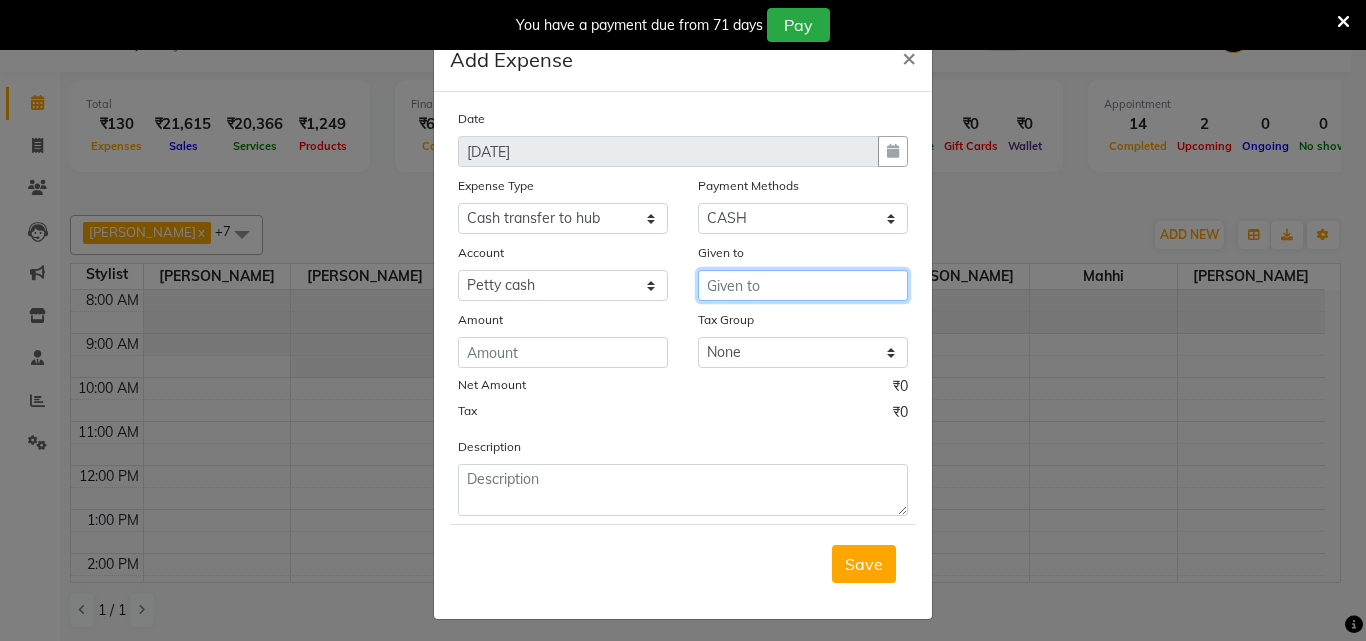 click at bounding box center (803, 285) 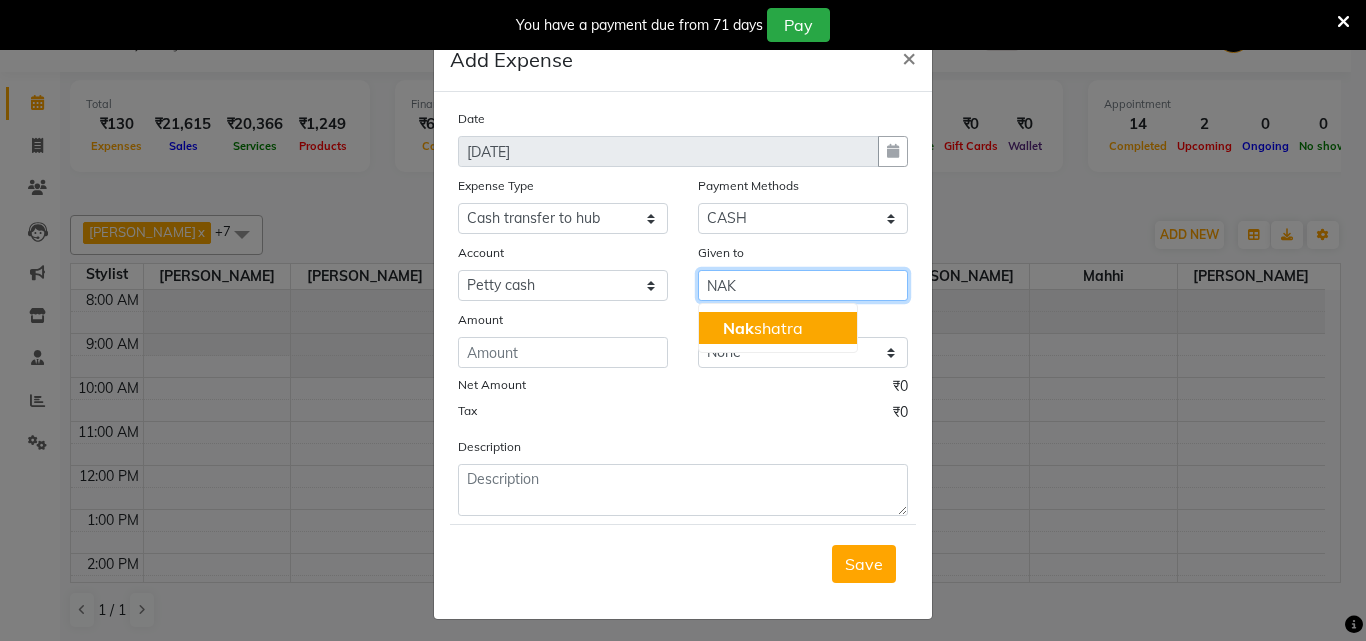 click on "Nak" 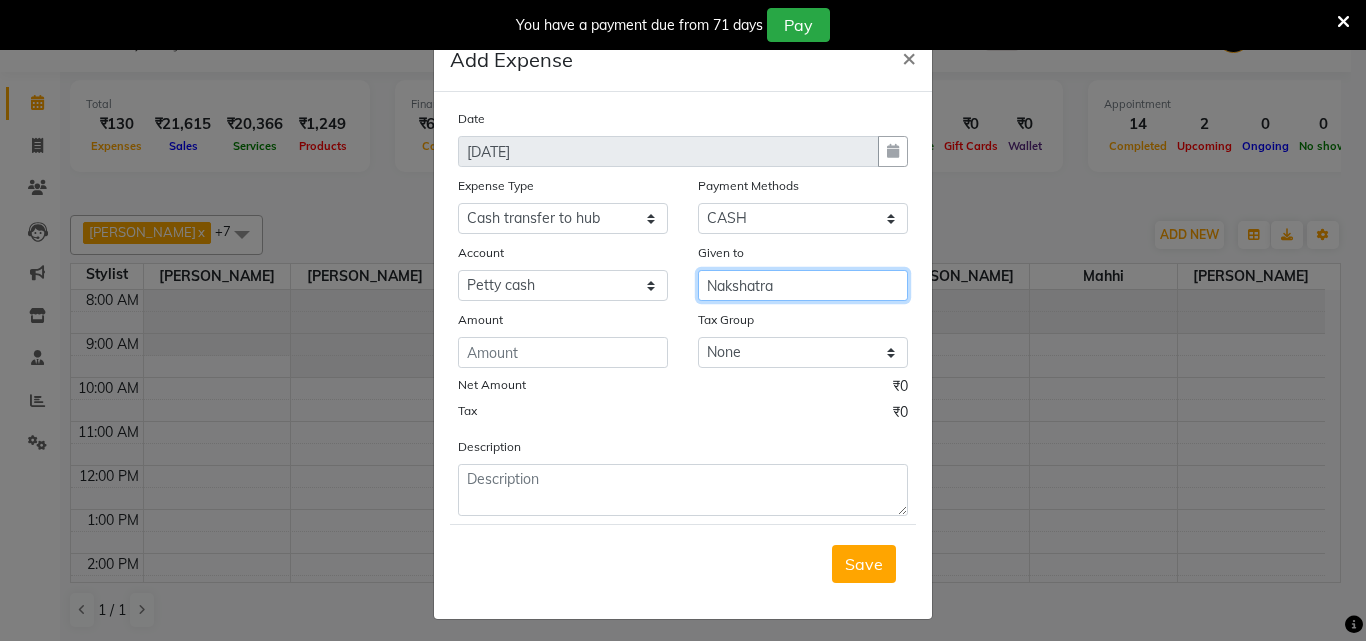 type on "Nakshatra" 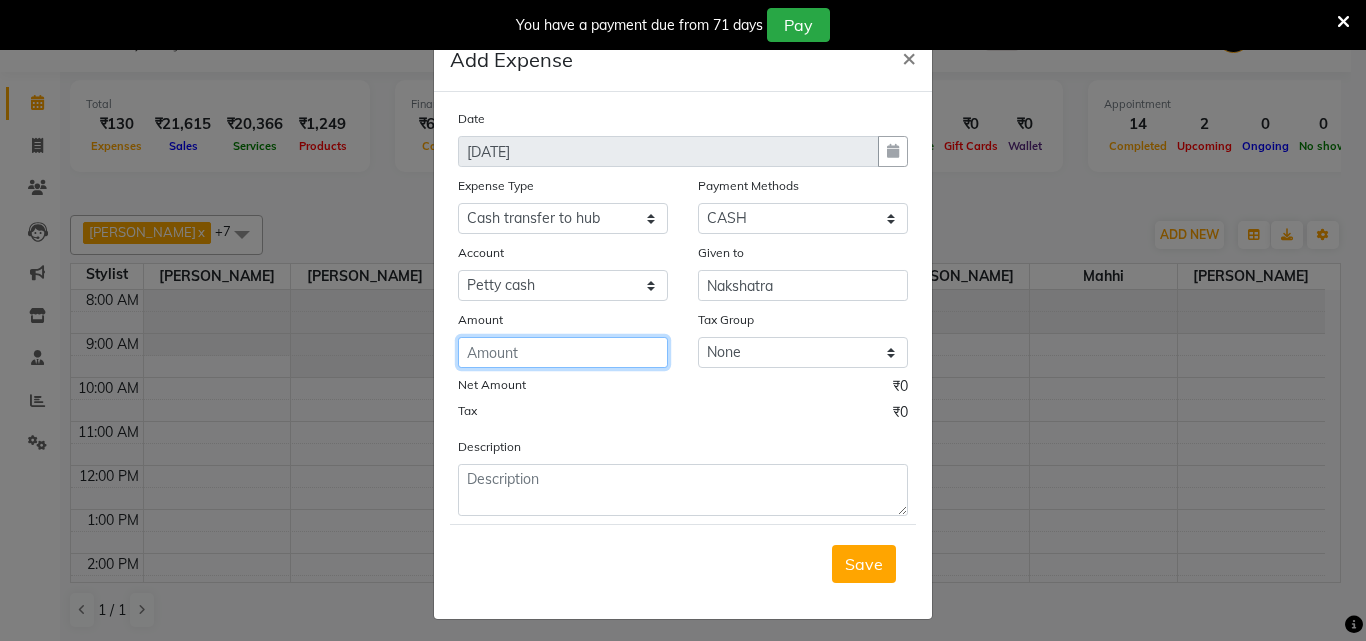 click 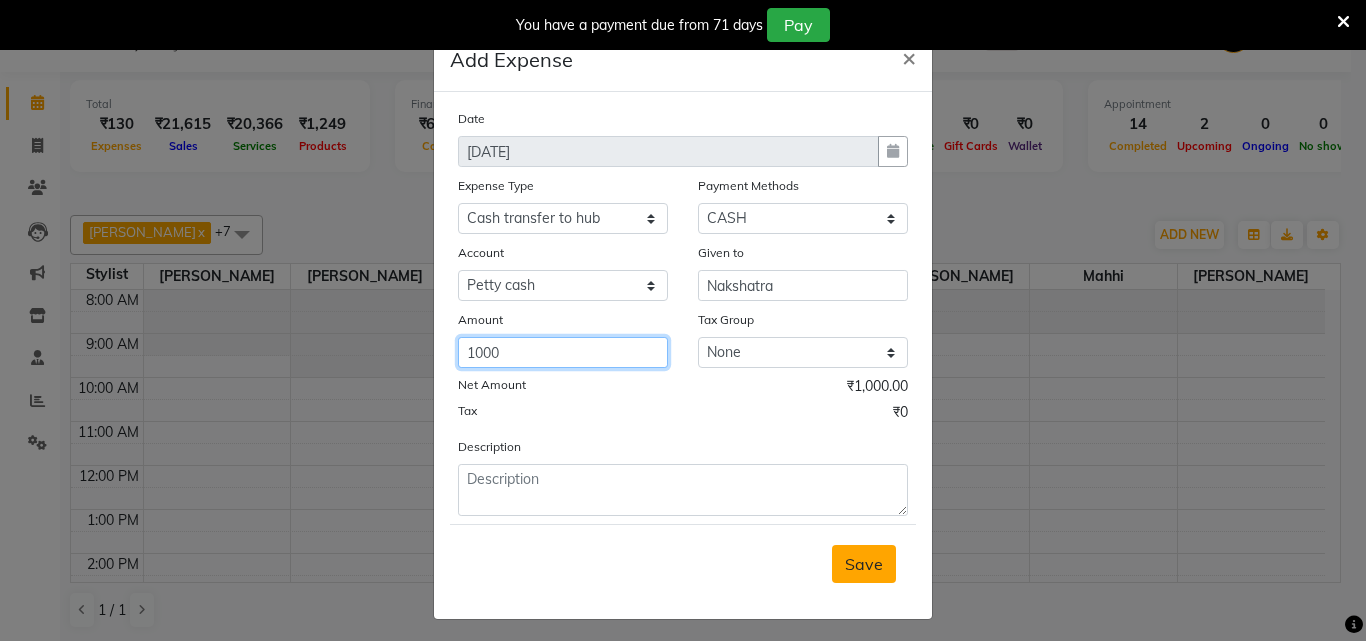 type on "1000" 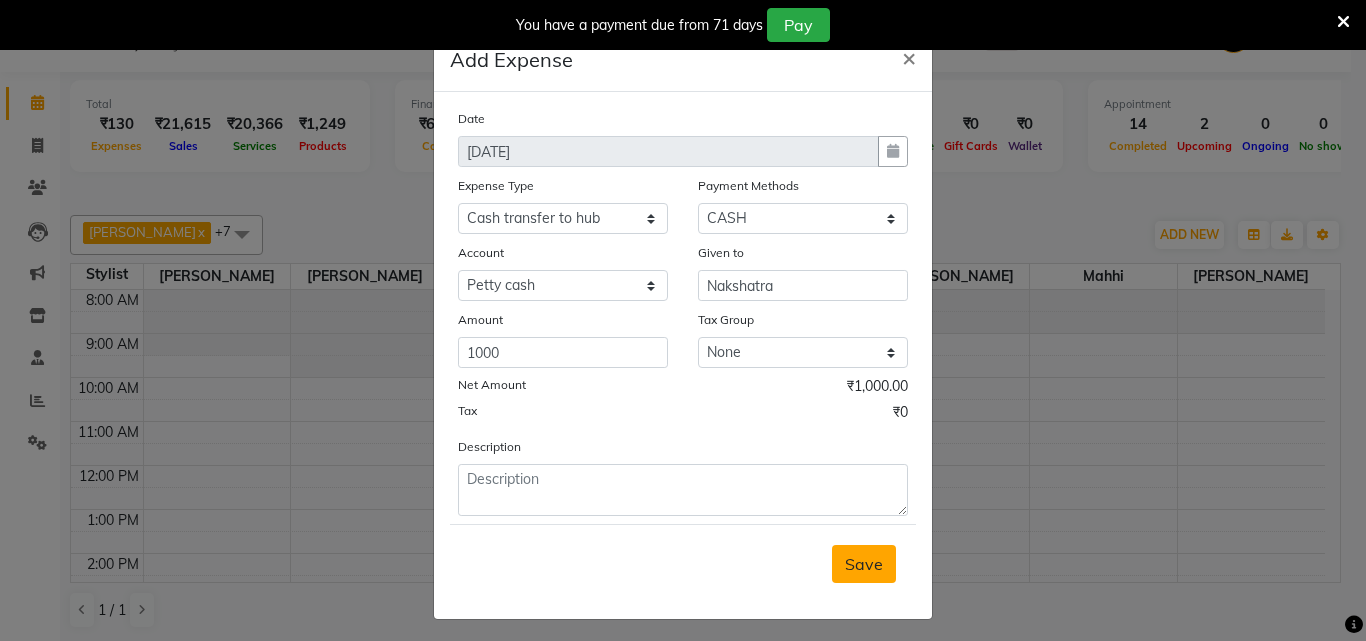 click on "Save" at bounding box center [864, 564] 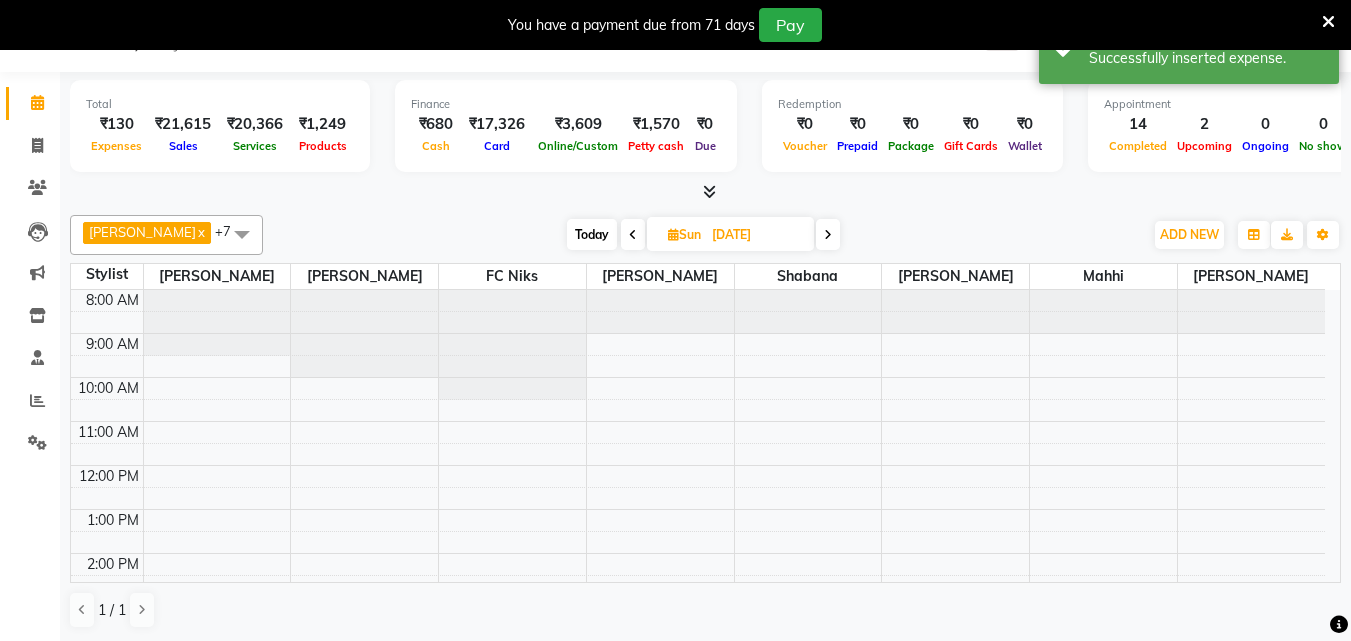 scroll, scrollTop: 15, scrollLeft: 0, axis: vertical 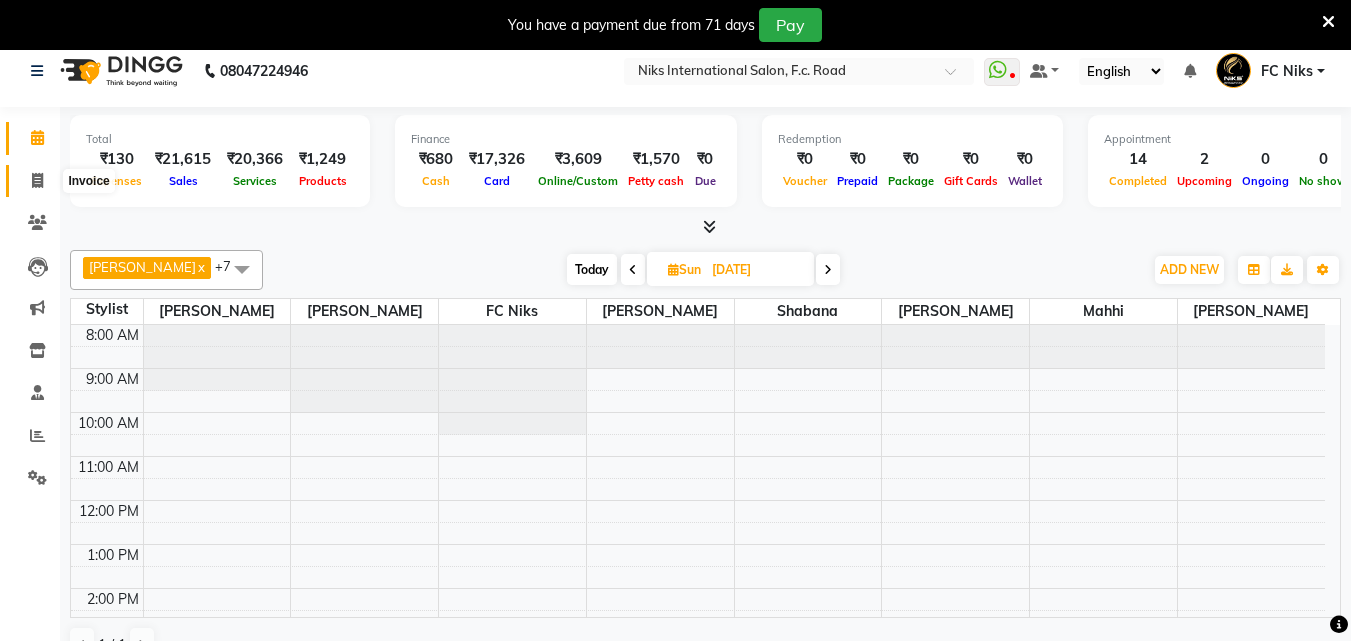 click 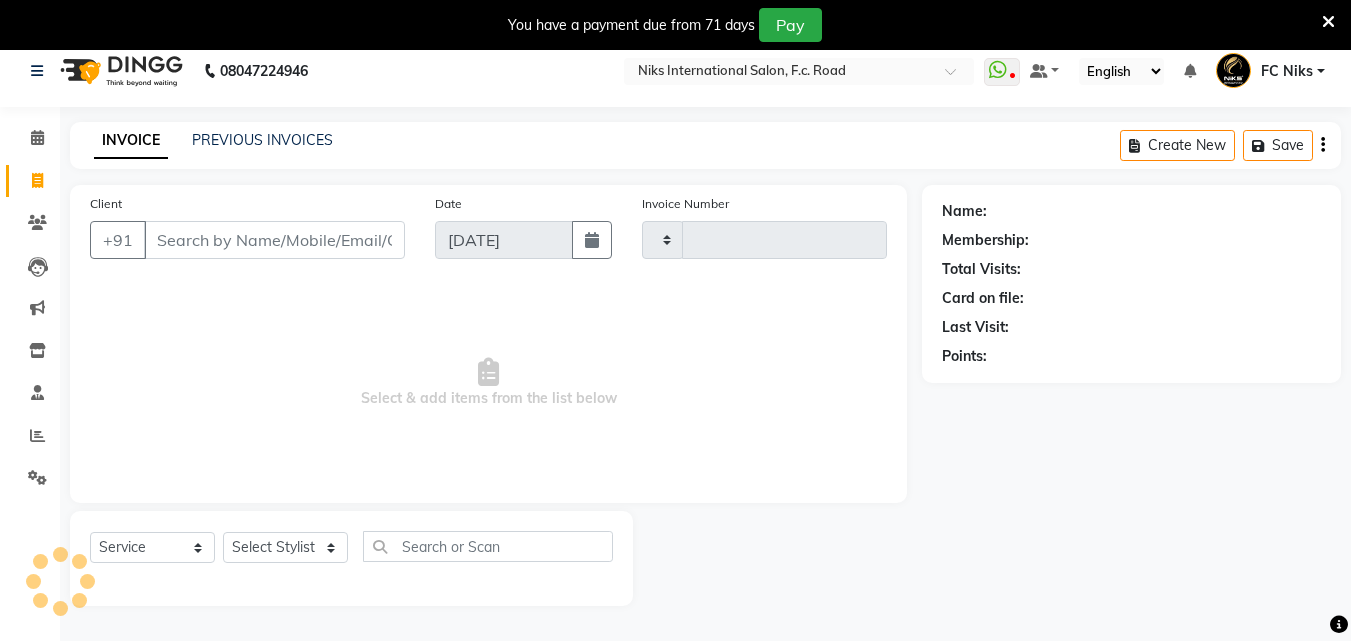 type on "1214" 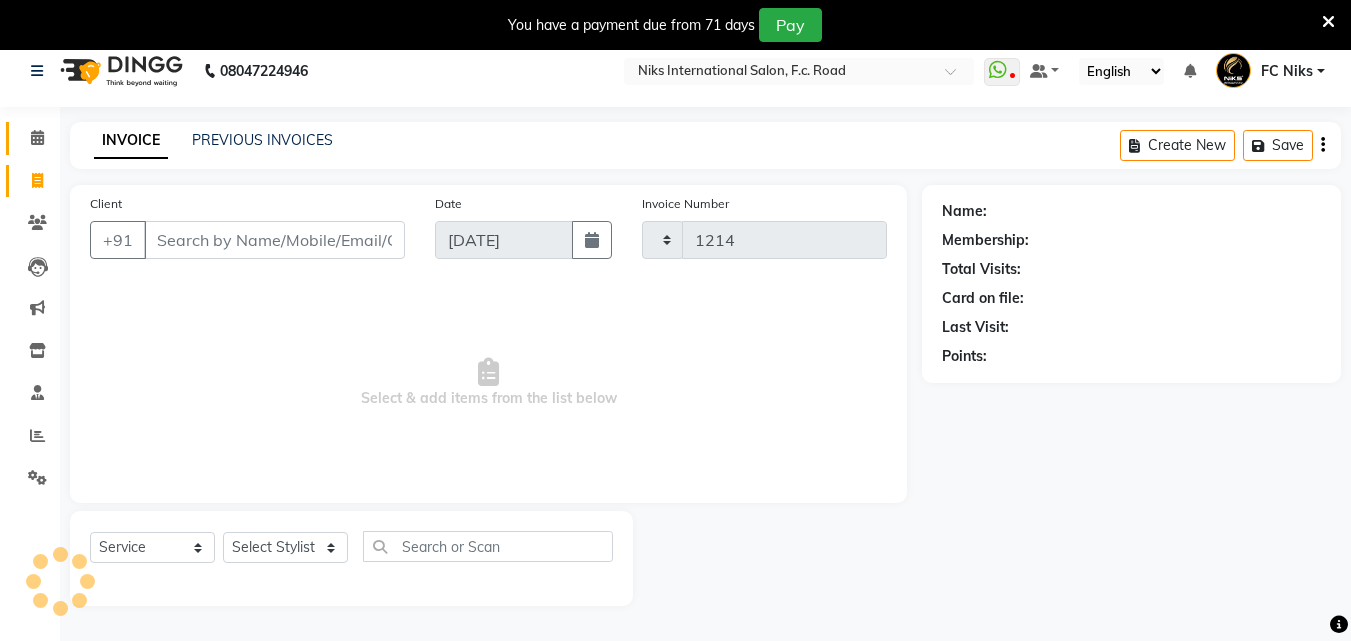 select on "7" 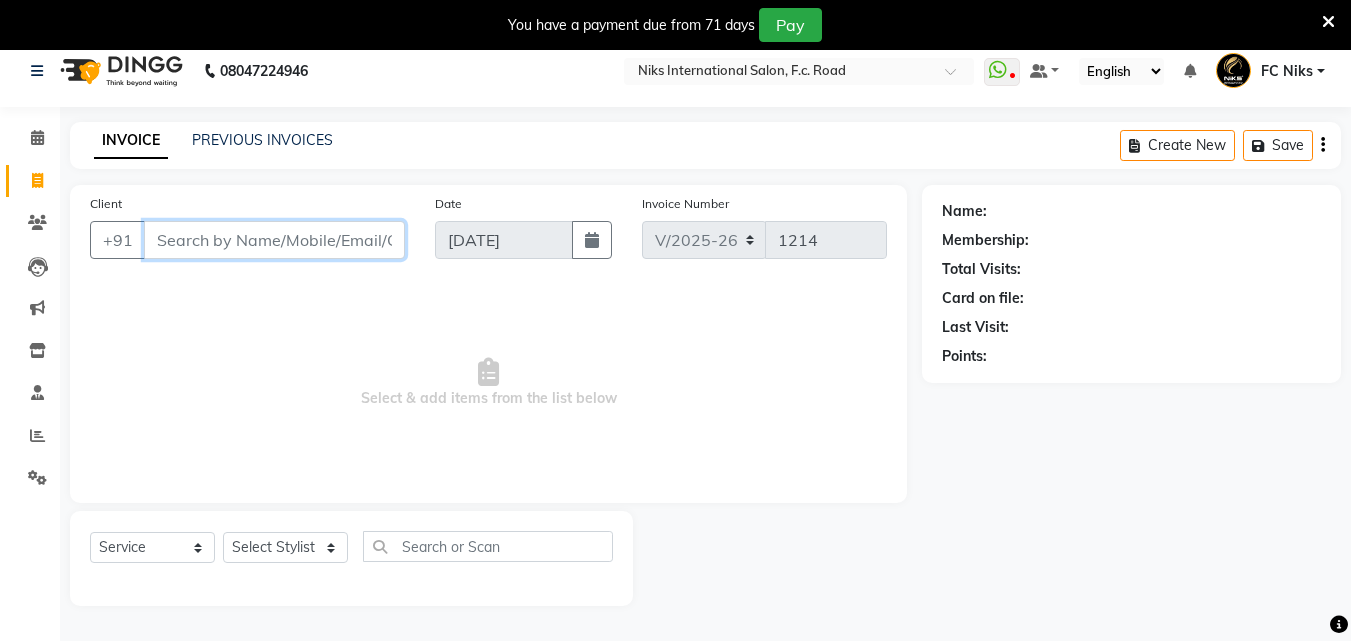 click on "Client" at bounding box center (274, 240) 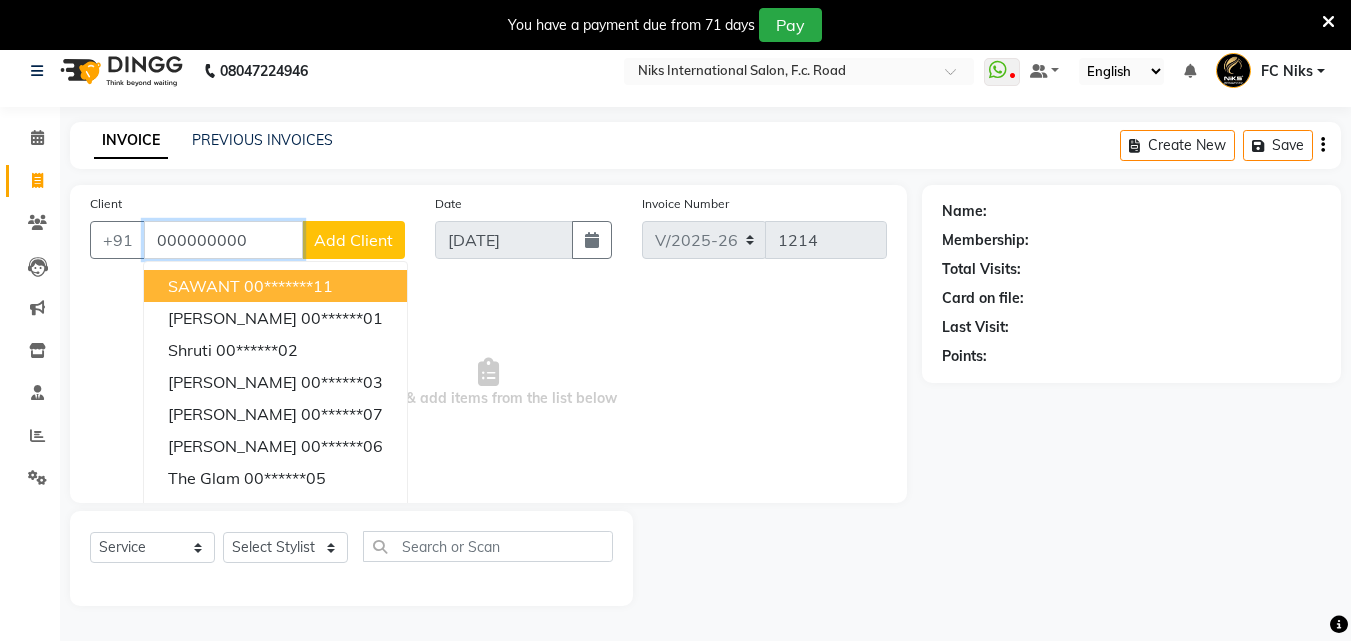 click on "SAWANT  00*******11" at bounding box center [275, 286] 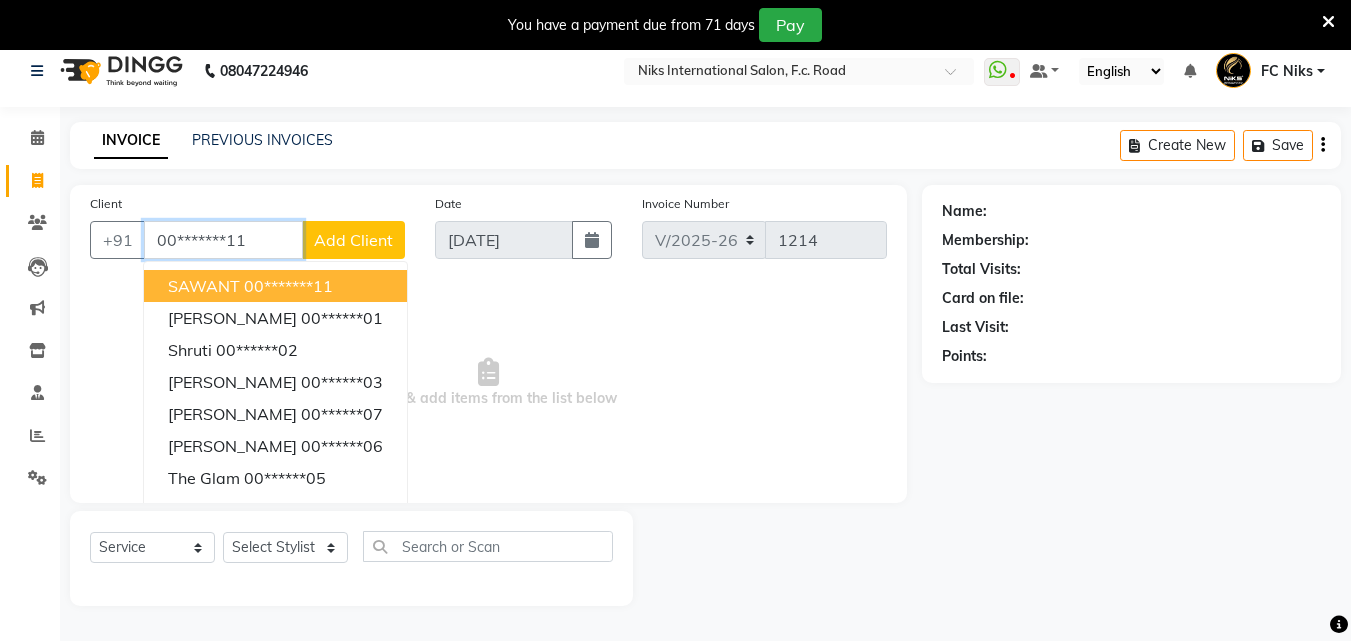 type on "00*******11" 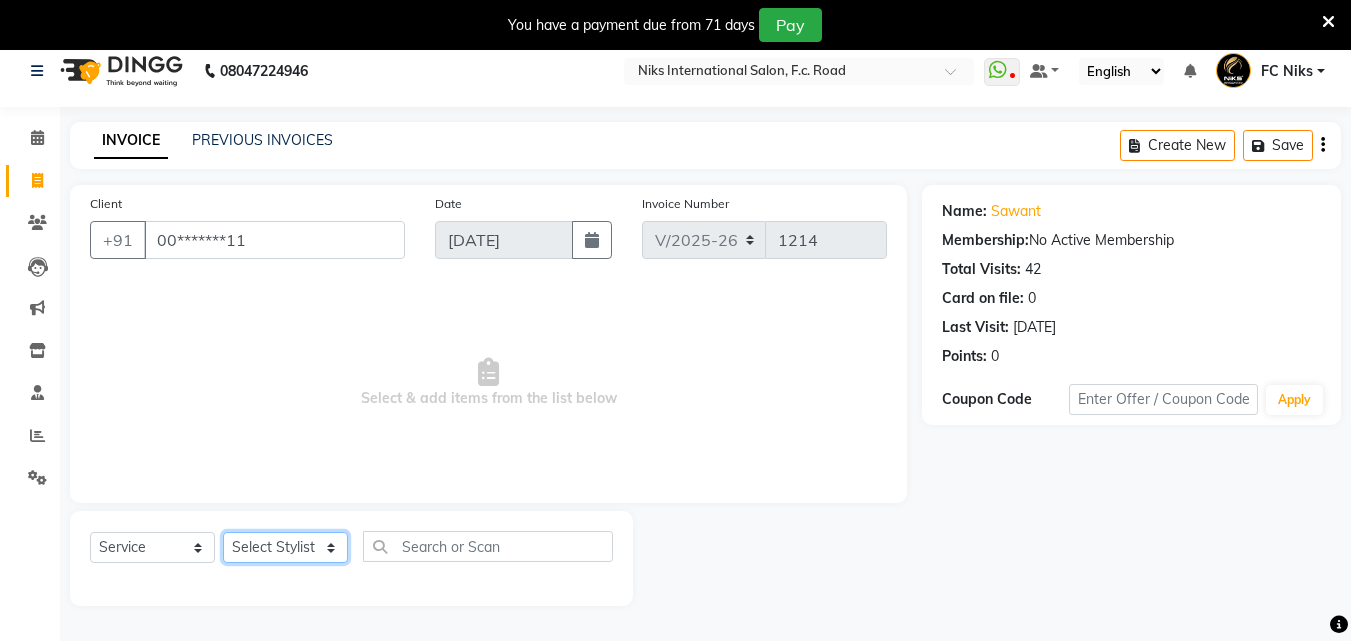 click on "Select Stylist [PERSON_NAME] [PERSON_NAME] CA [PERSON_NAME] Niks [PERSON_NAME] [PERSON_NAME] Krishi Mahhi Nakshatra Nikhil [PERSON_NAME] Savita [PERSON_NAME] [PERSON_NAME] [PERSON_NAME]" 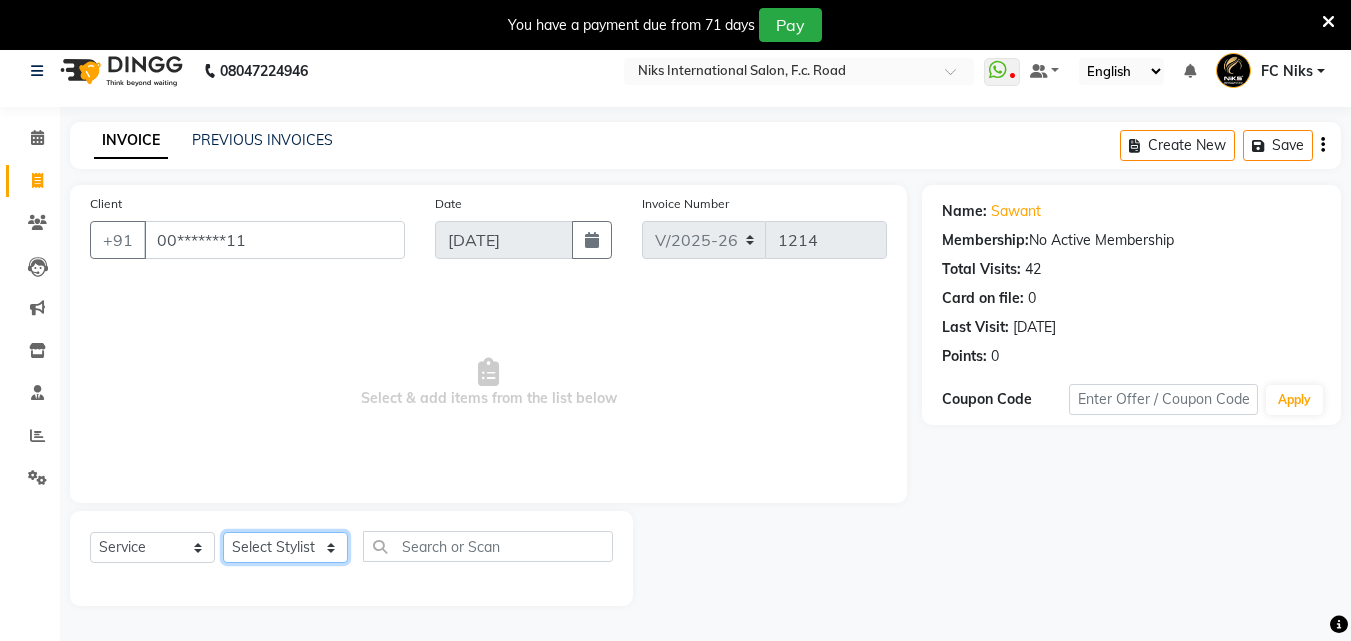 select on "63217" 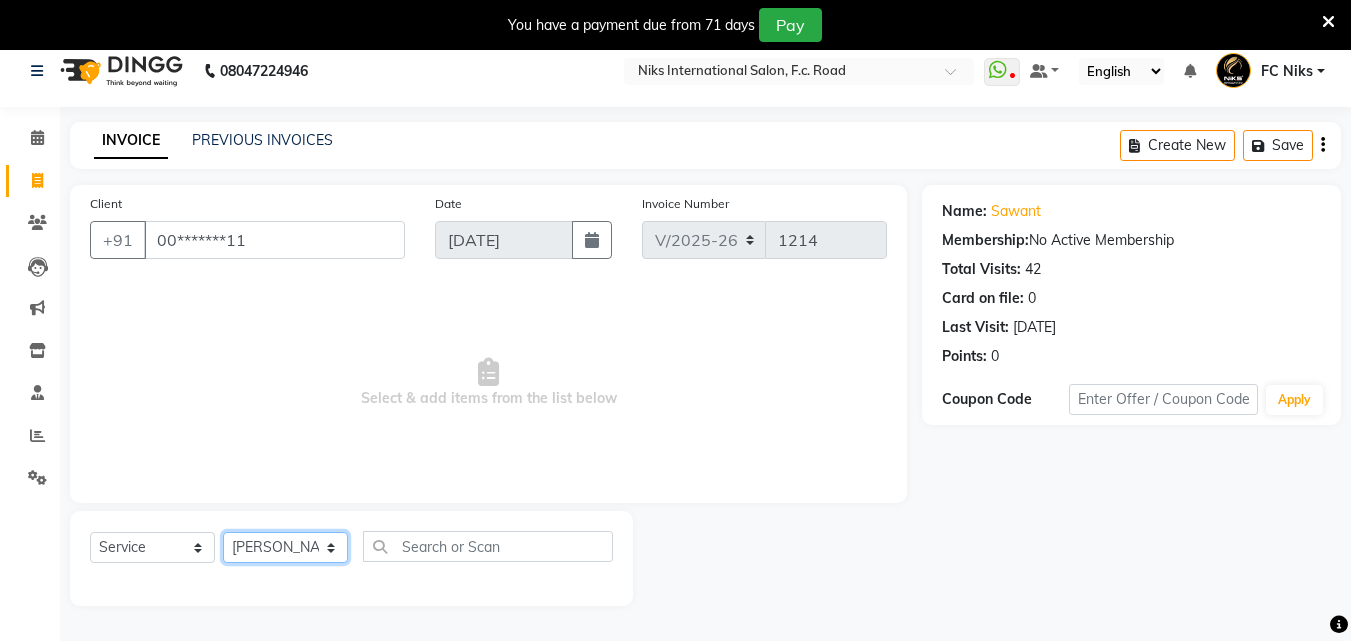 click on "Select Stylist [PERSON_NAME] [PERSON_NAME] CA [PERSON_NAME] Niks [PERSON_NAME] [PERSON_NAME] Krishi Mahhi Nakshatra Nikhil [PERSON_NAME] Savita [PERSON_NAME] [PERSON_NAME] [PERSON_NAME]" 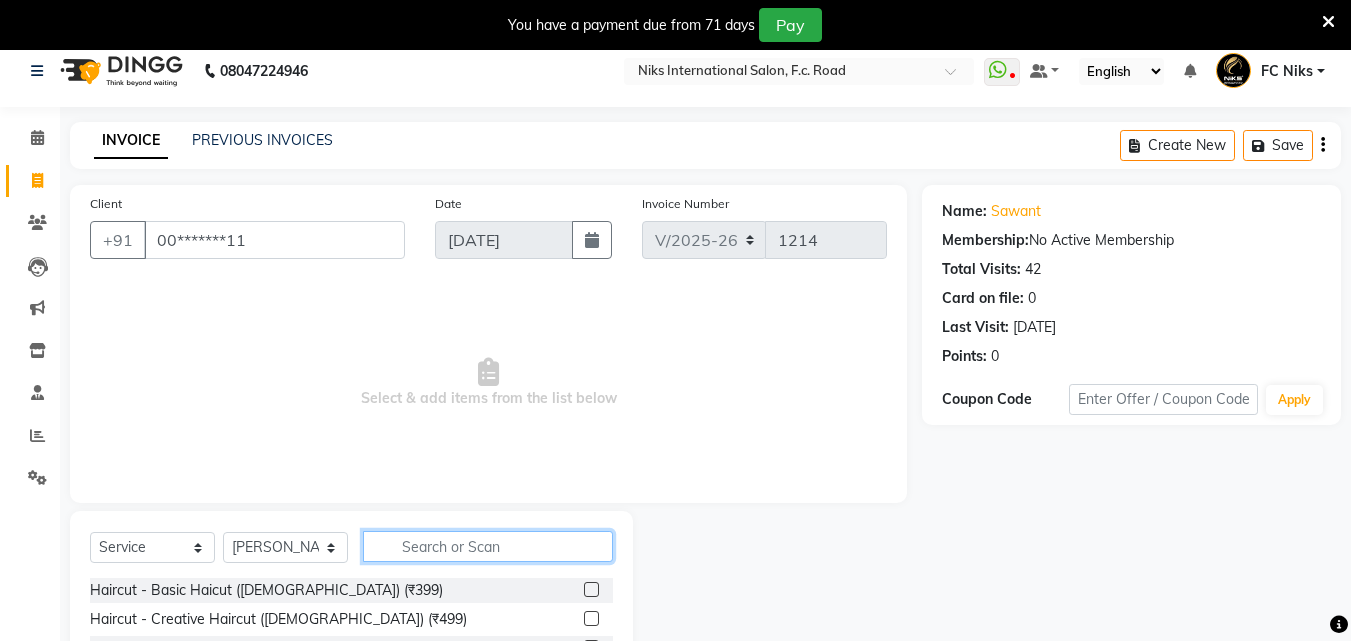 click 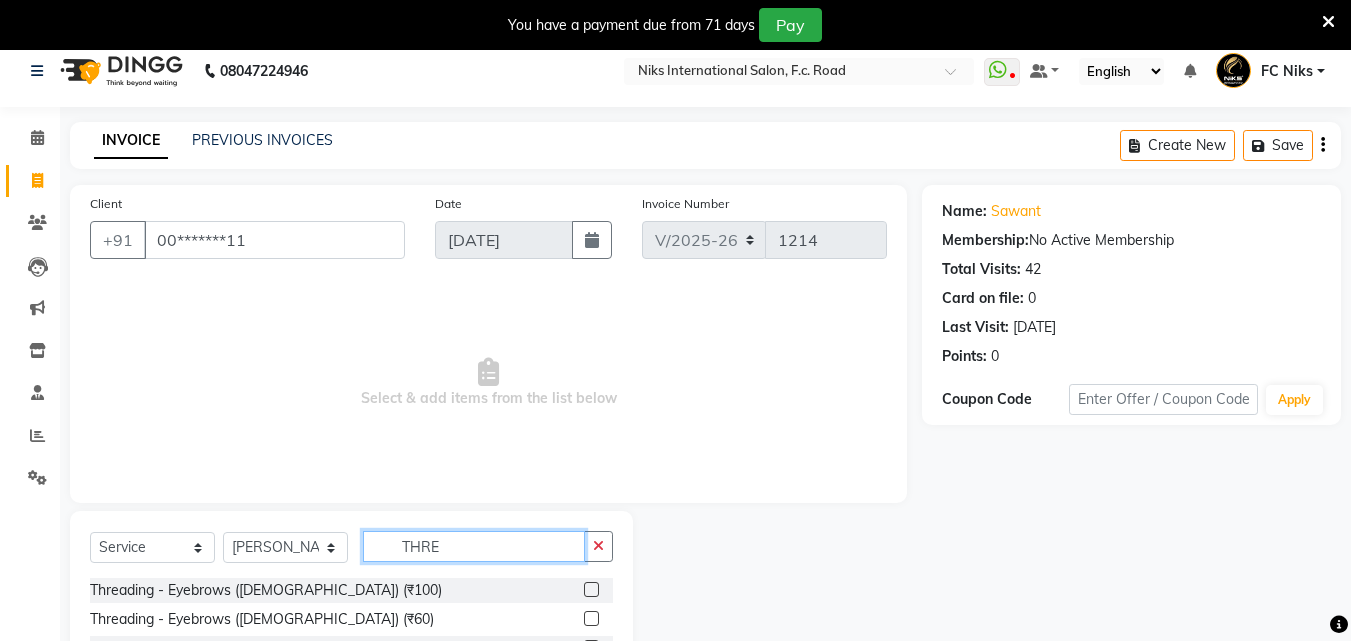 type on "THRE" 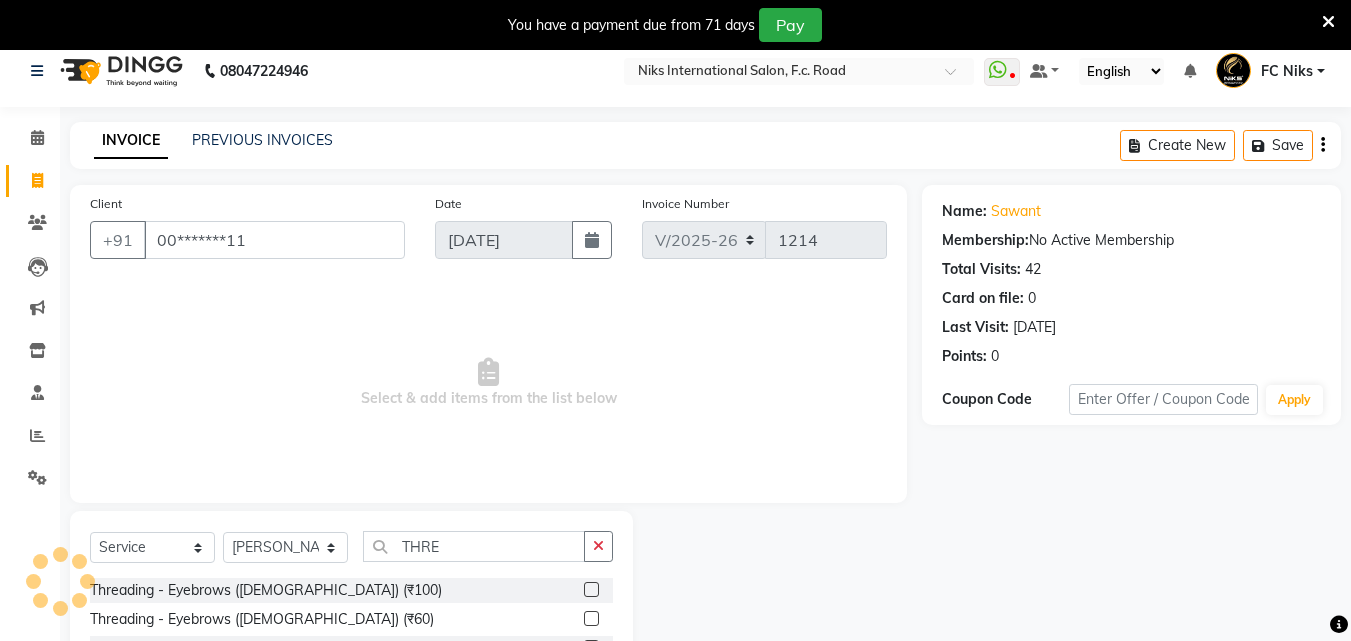 click 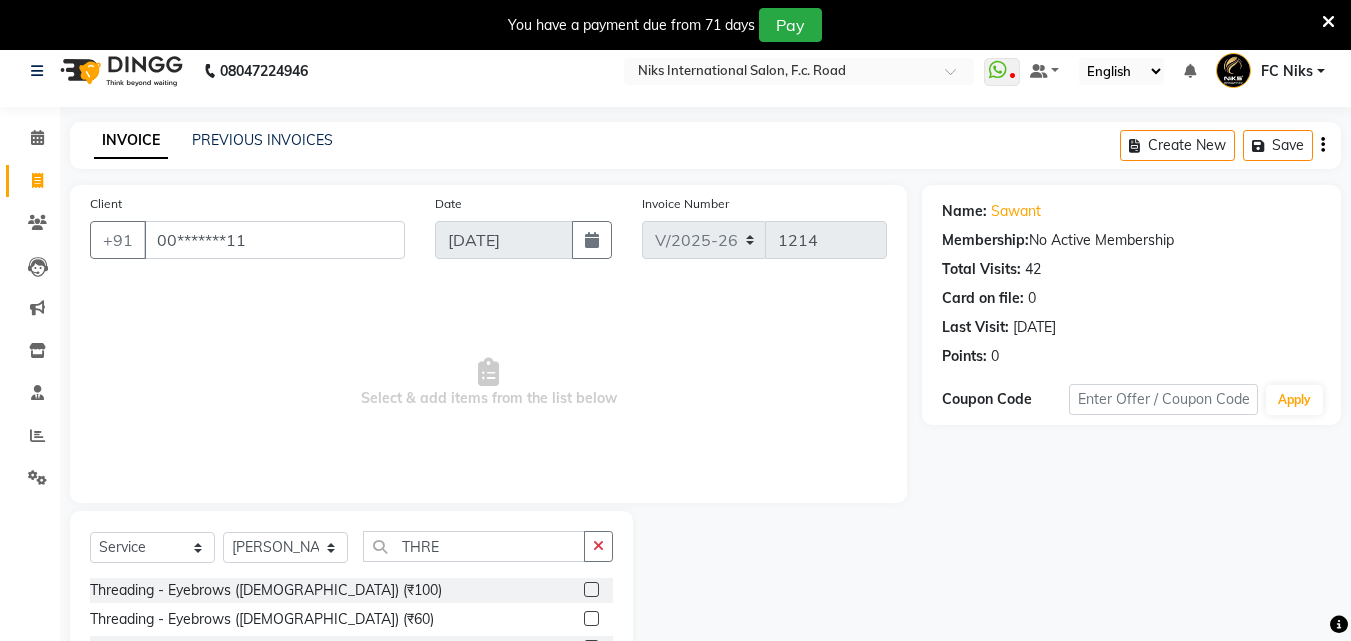 click 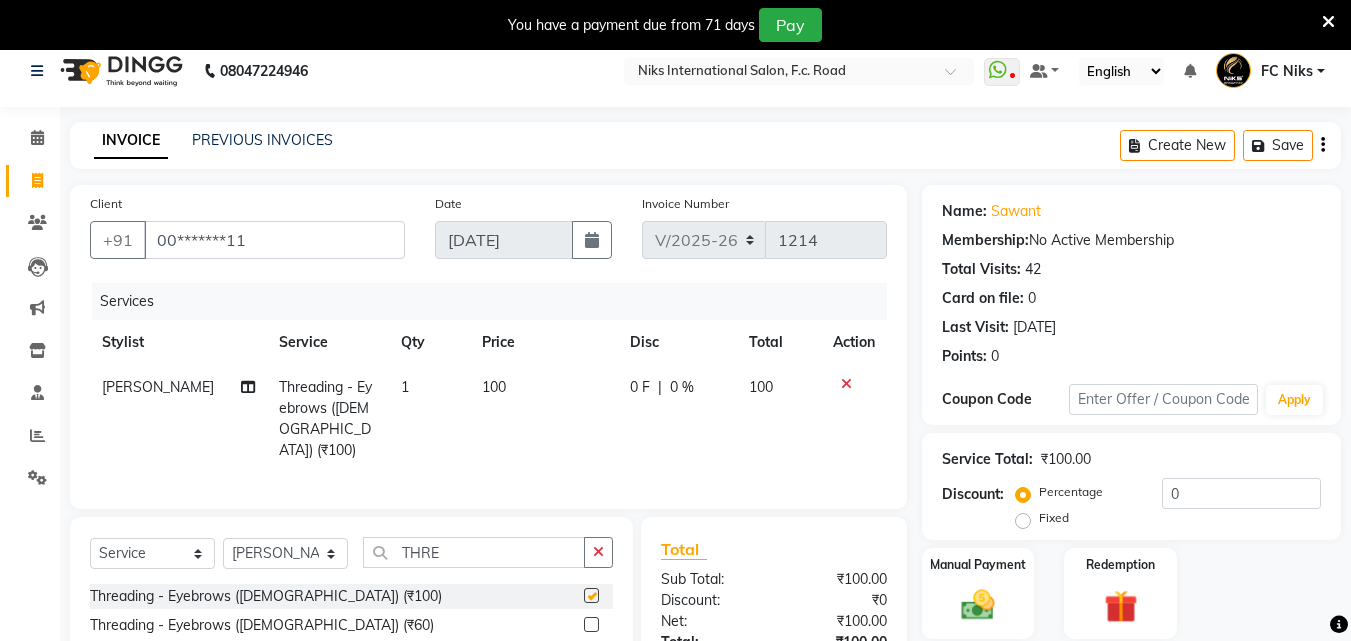 checkbox on "false" 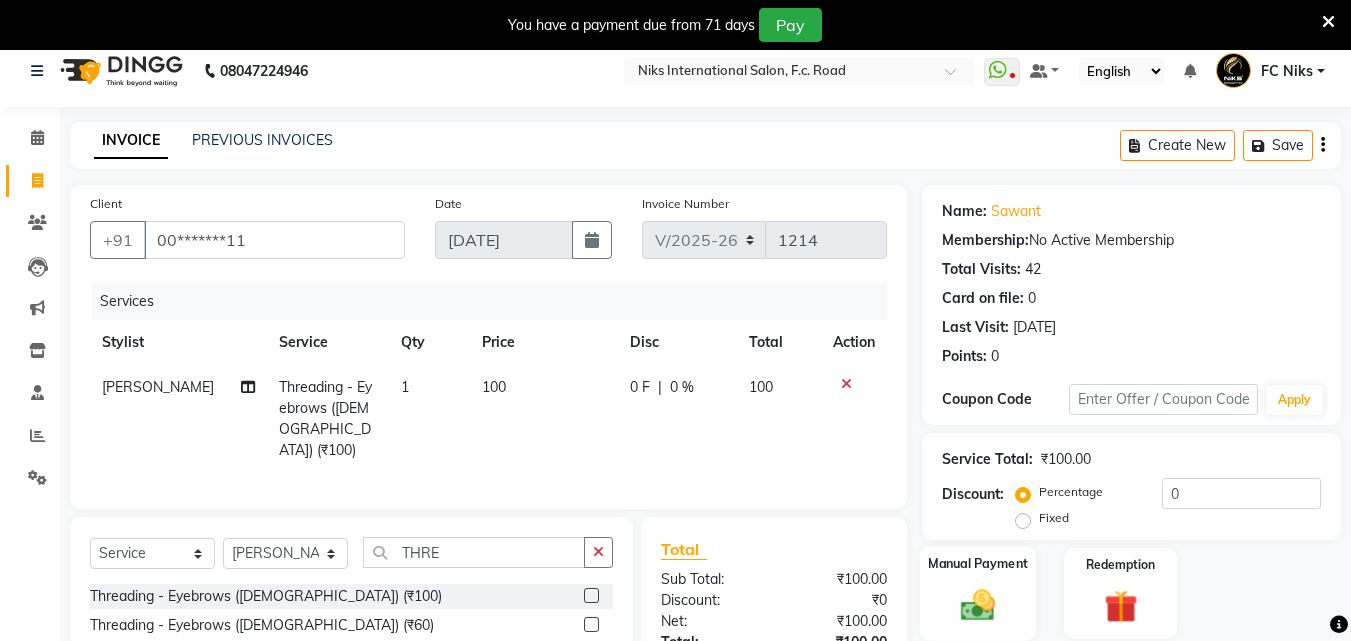 click 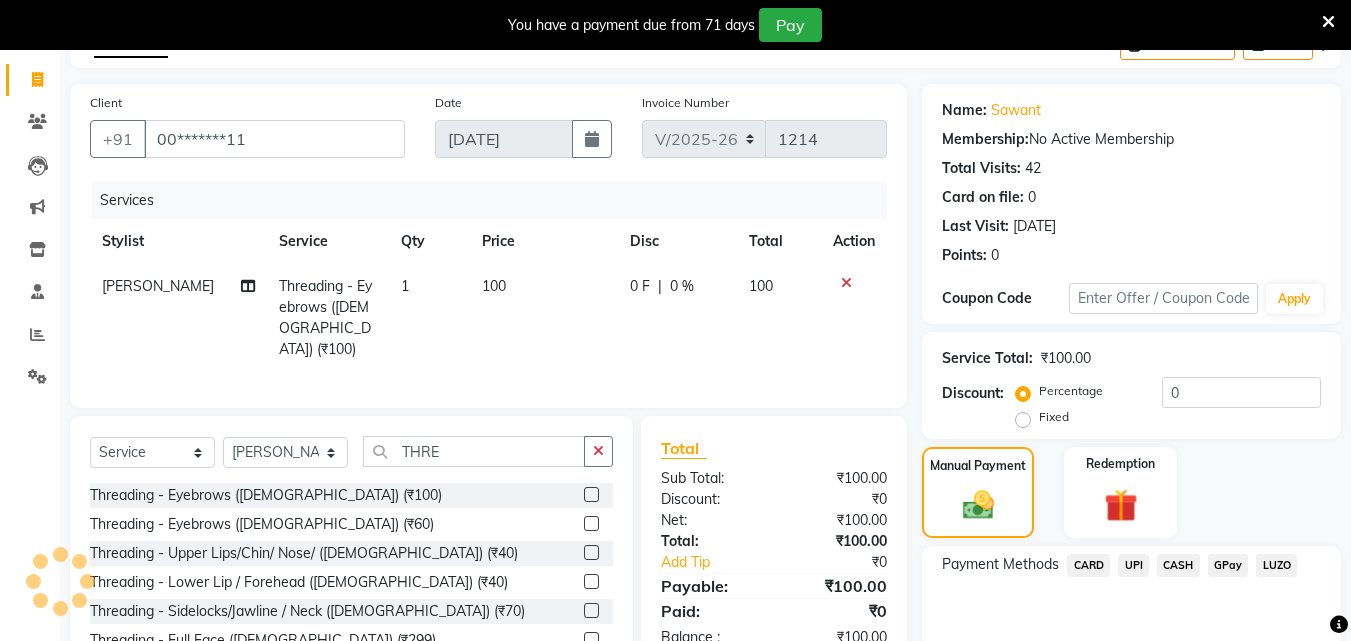 scroll, scrollTop: 212, scrollLeft: 0, axis: vertical 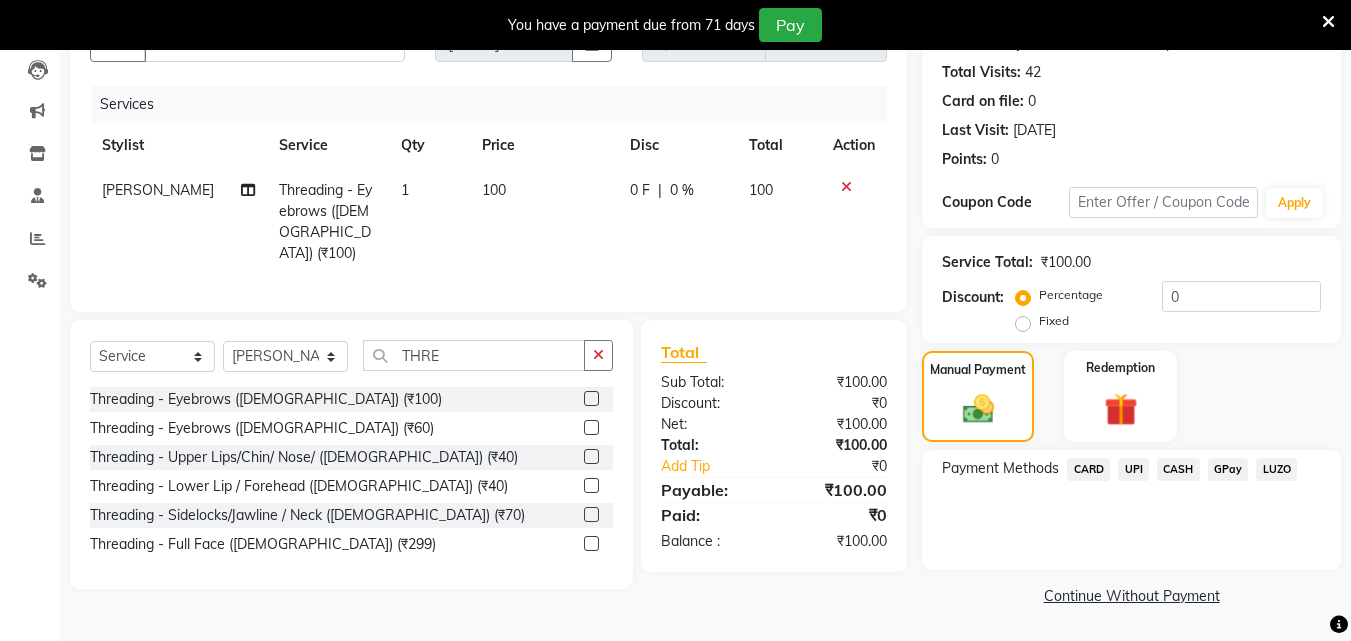click on "CARD" 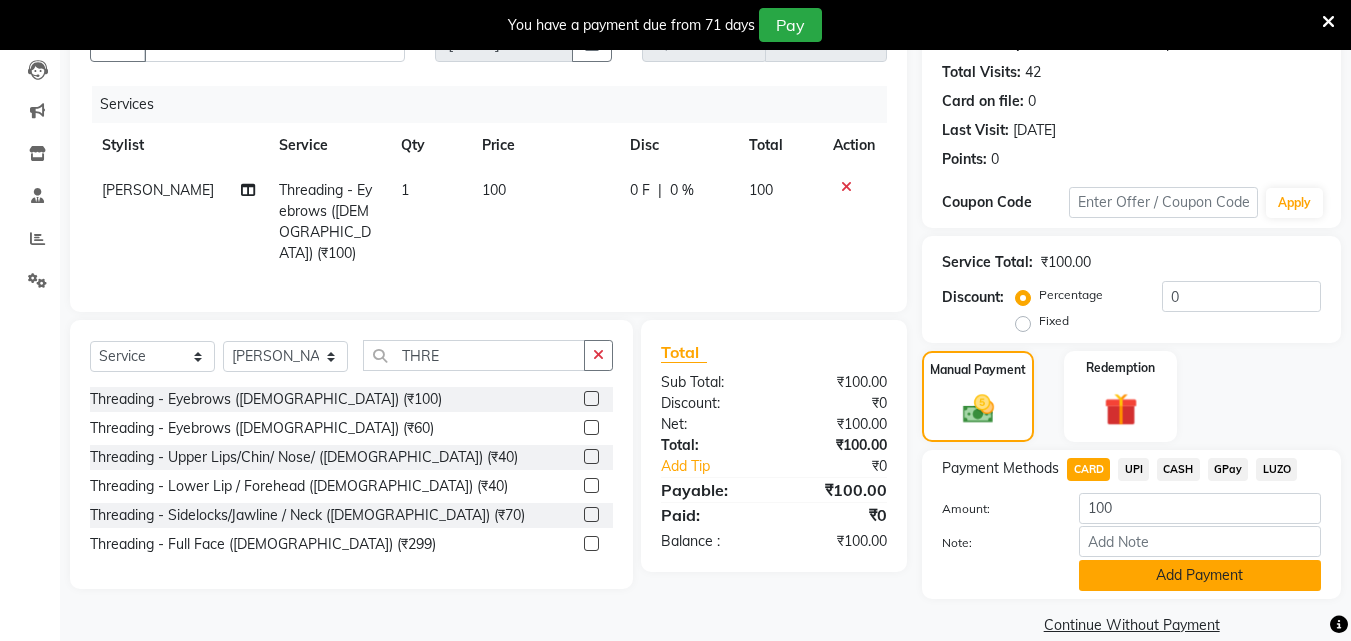 click on "Add Payment" 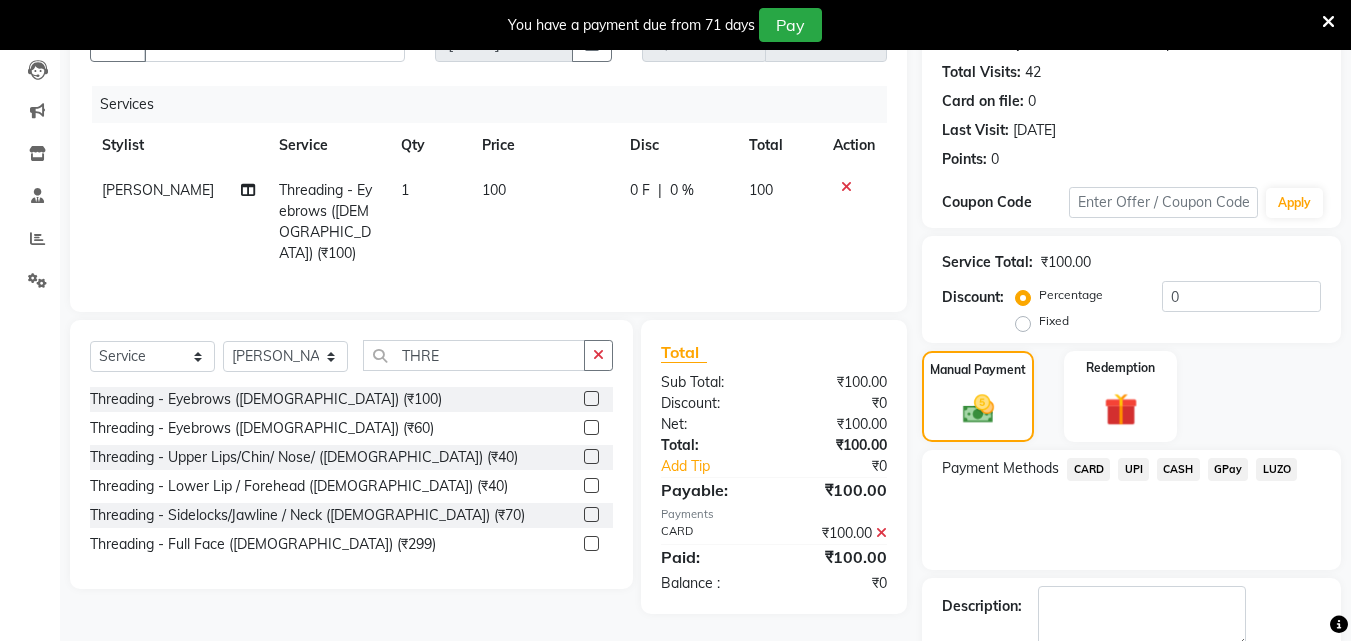 scroll, scrollTop: 325, scrollLeft: 0, axis: vertical 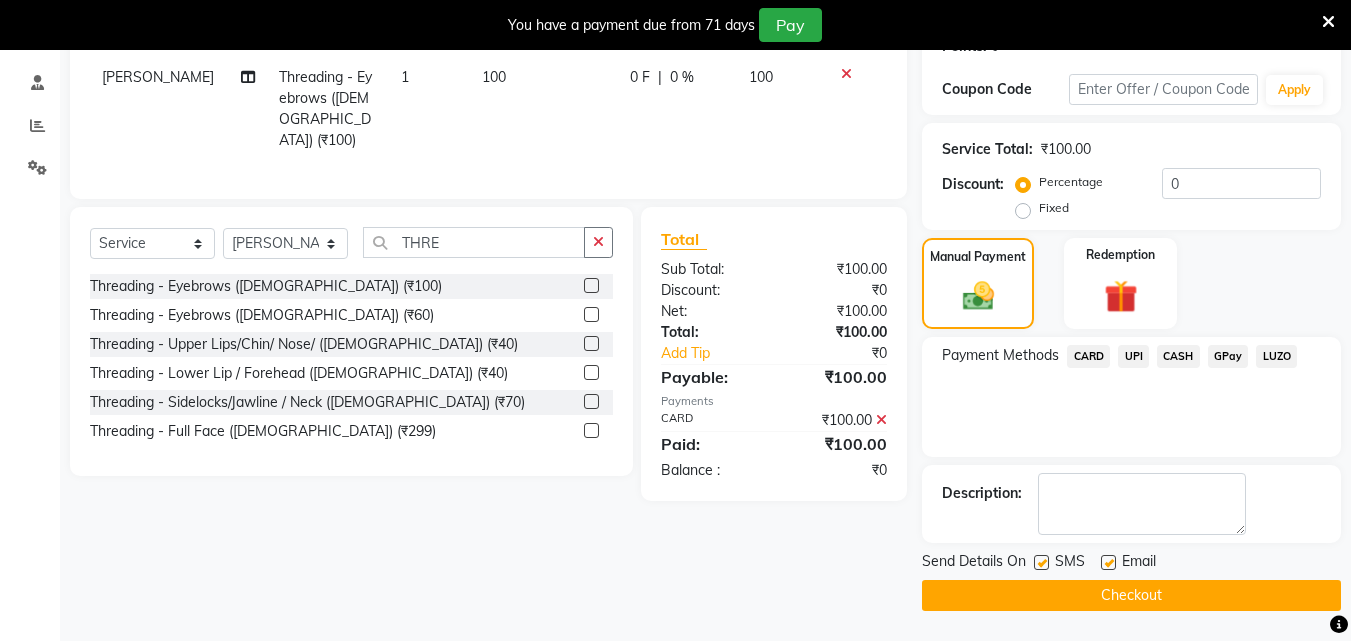 click 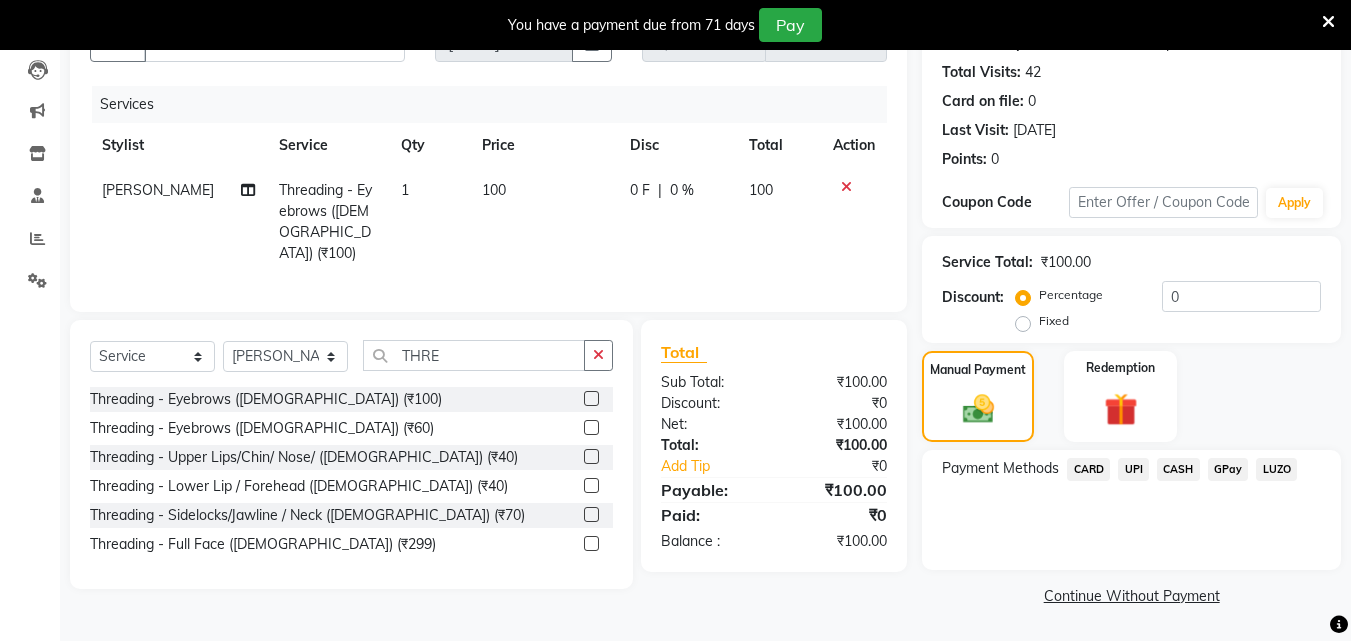 scroll, scrollTop: 212, scrollLeft: 0, axis: vertical 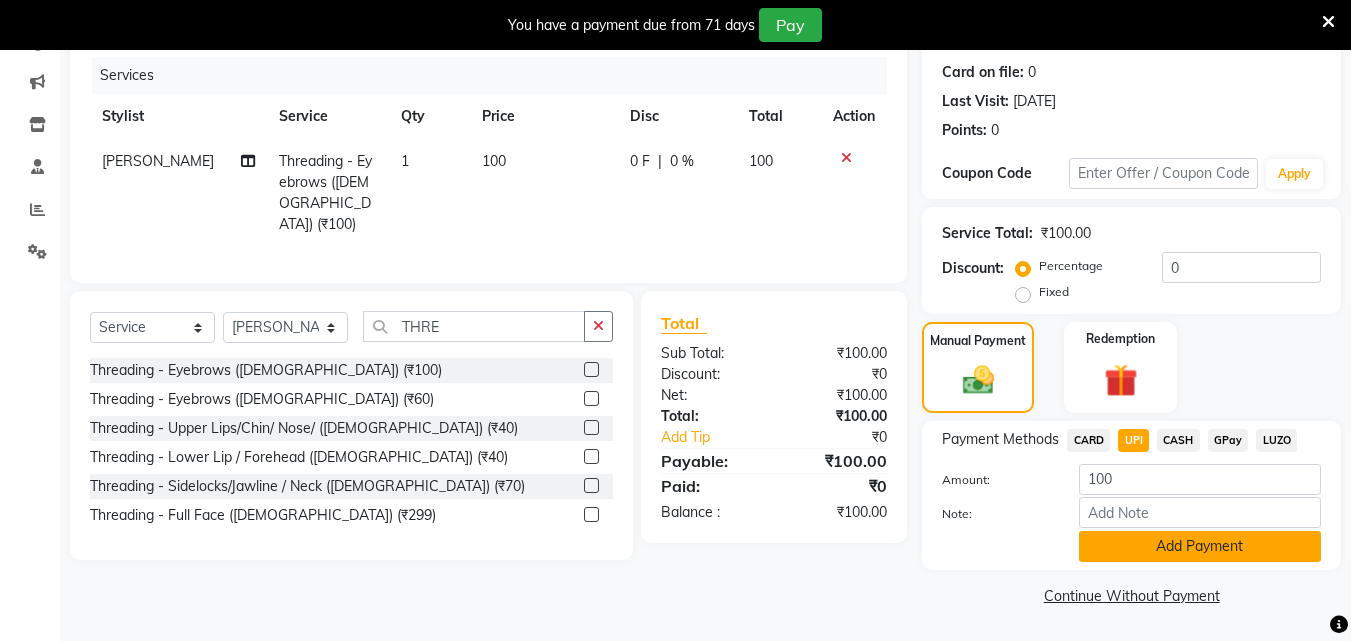 click on "Add Payment" 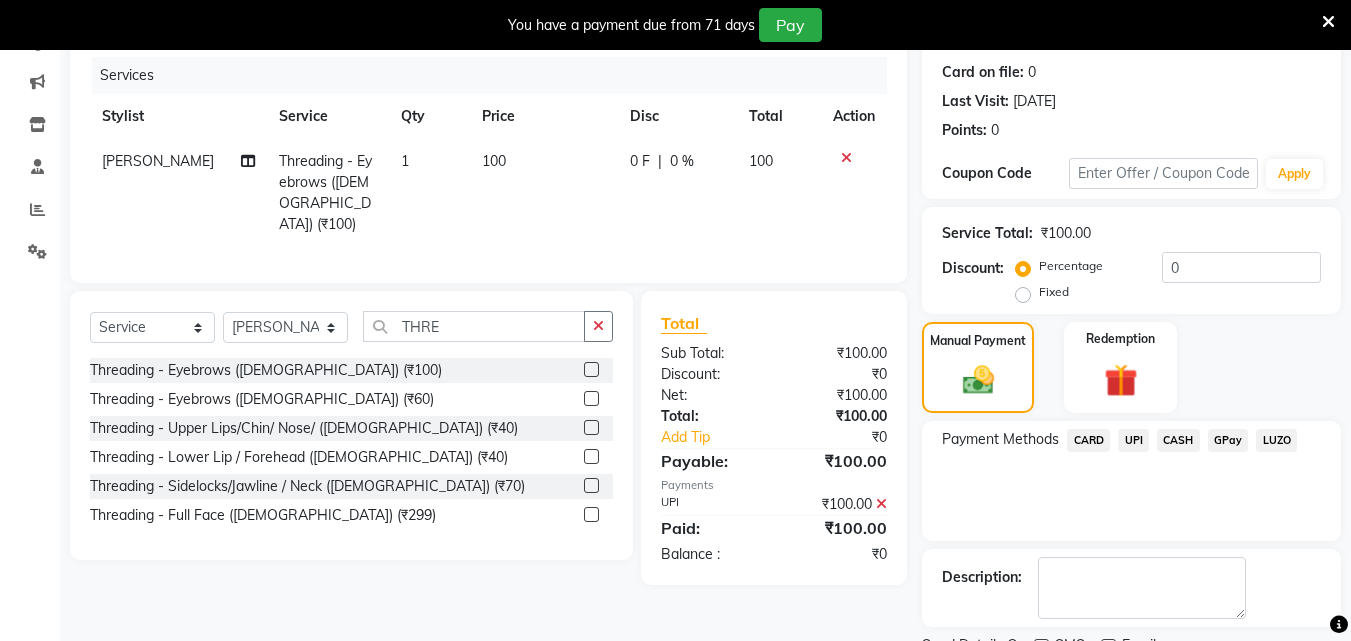 scroll, scrollTop: 325, scrollLeft: 0, axis: vertical 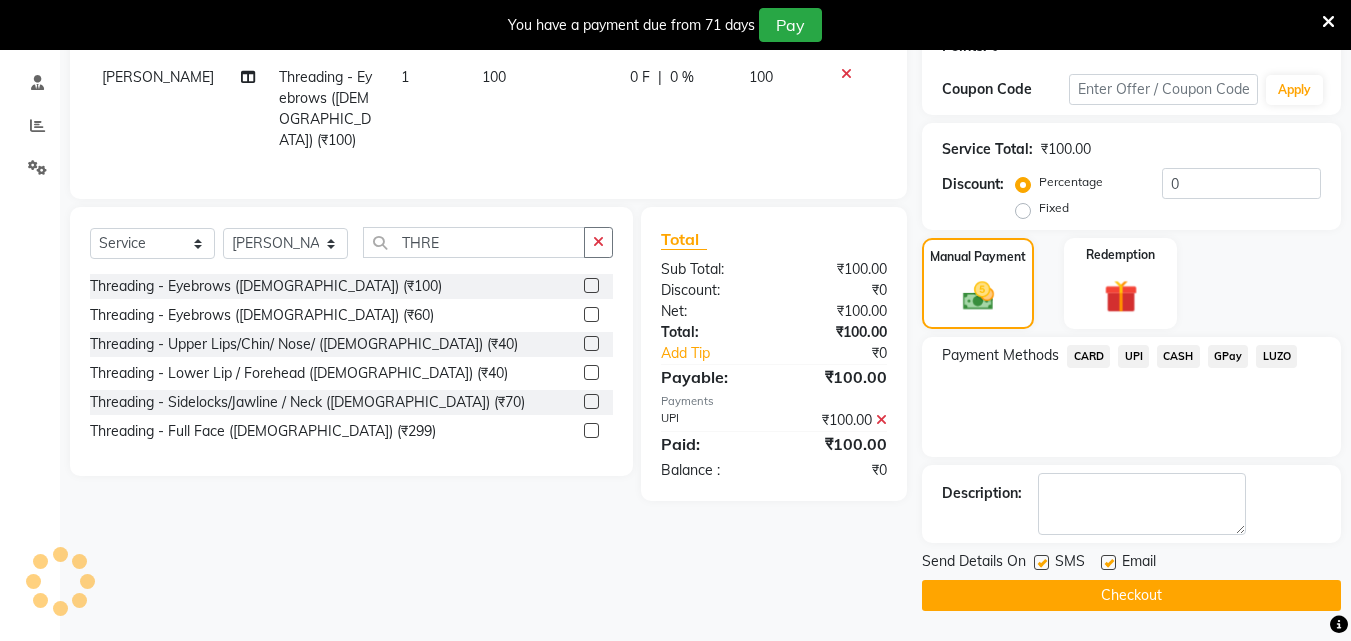 click on "Checkout" 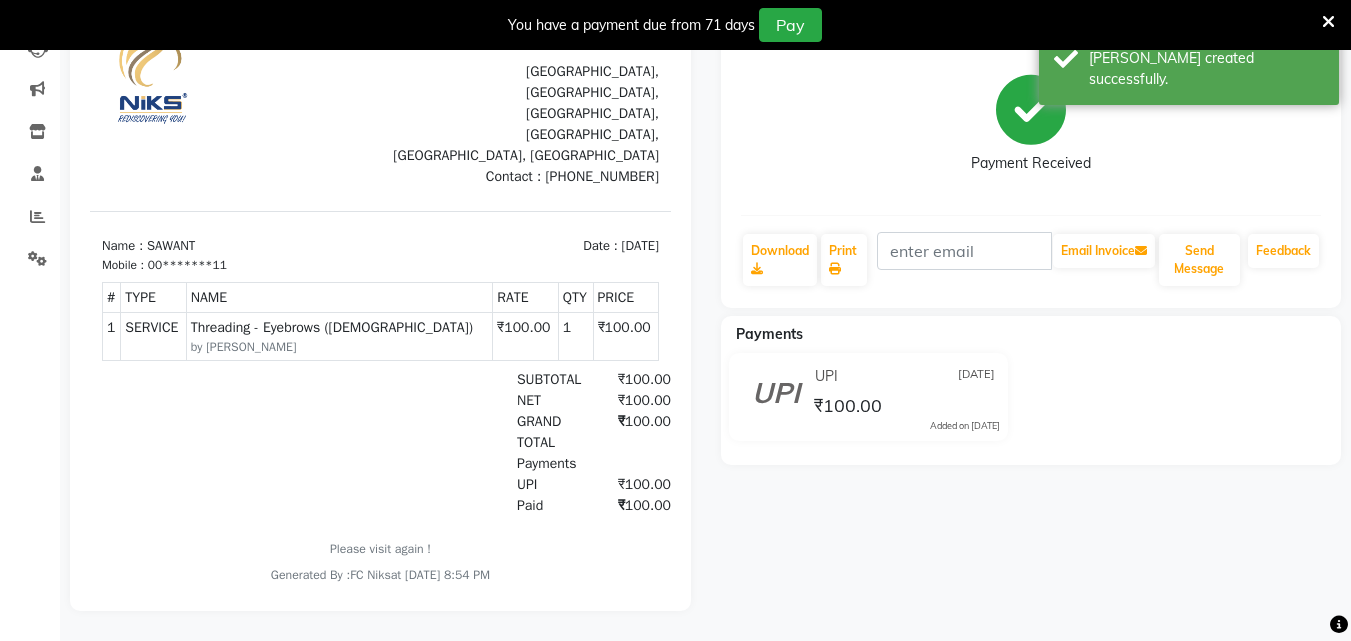 scroll, scrollTop: 0, scrollLeft: 0, axis: both 